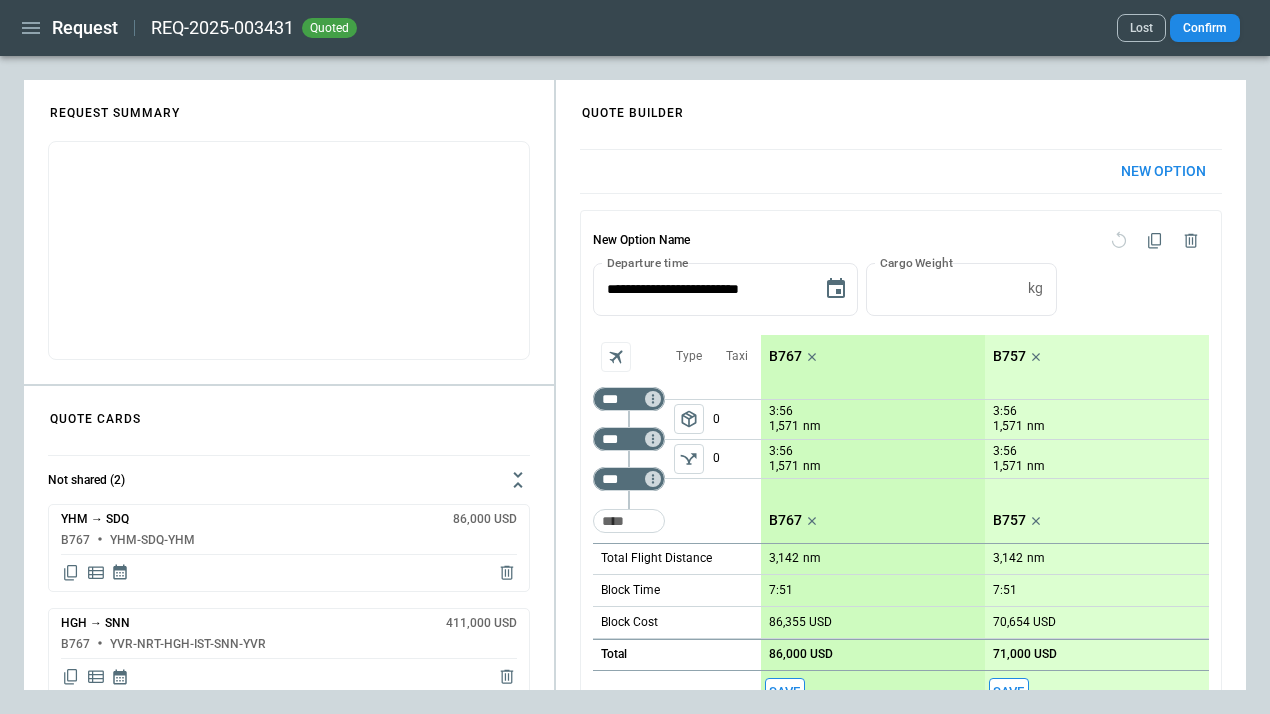 scroll, scrollTop: 0, scrollLeft: 0, axis: both 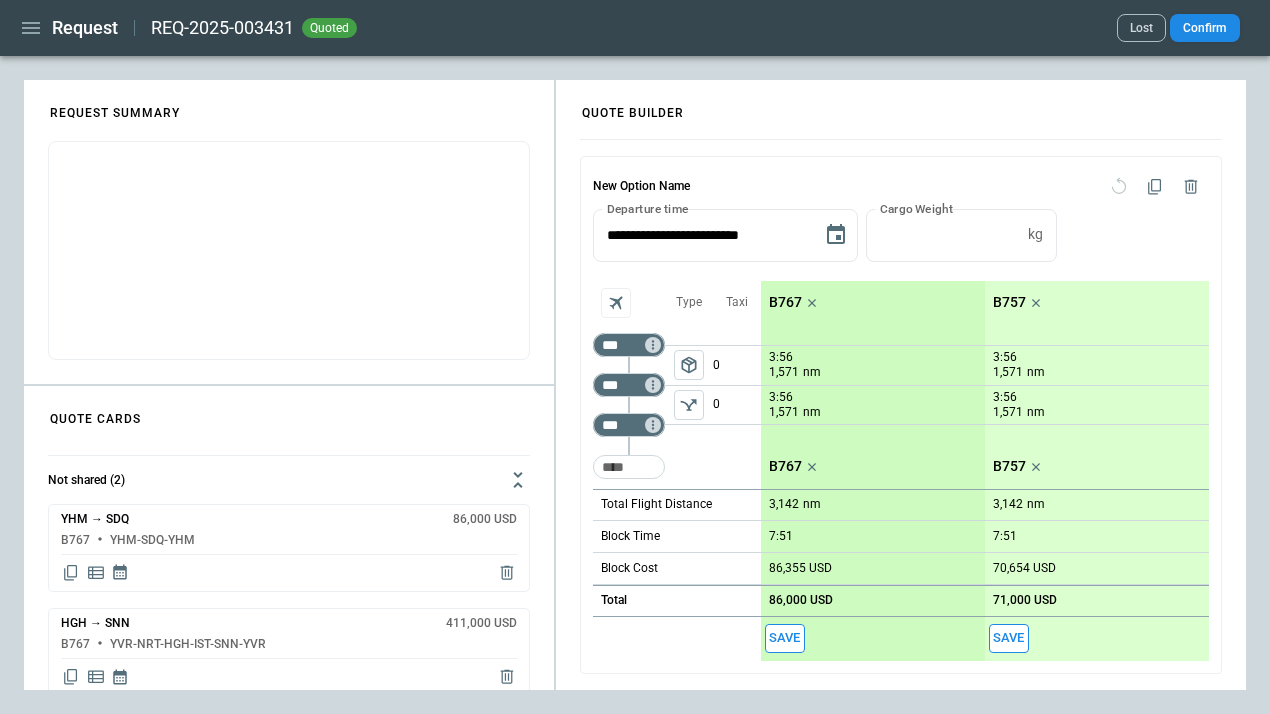 click 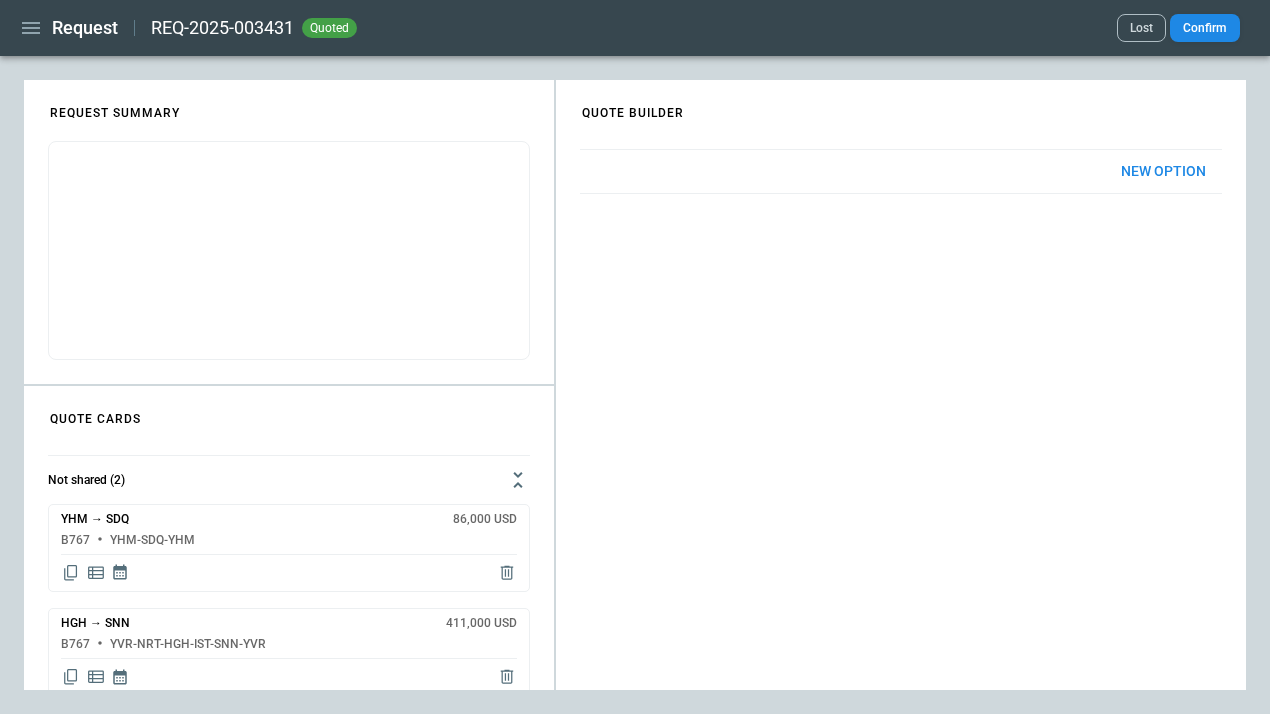 click on "New Option" at bounding box center (1163, 171) 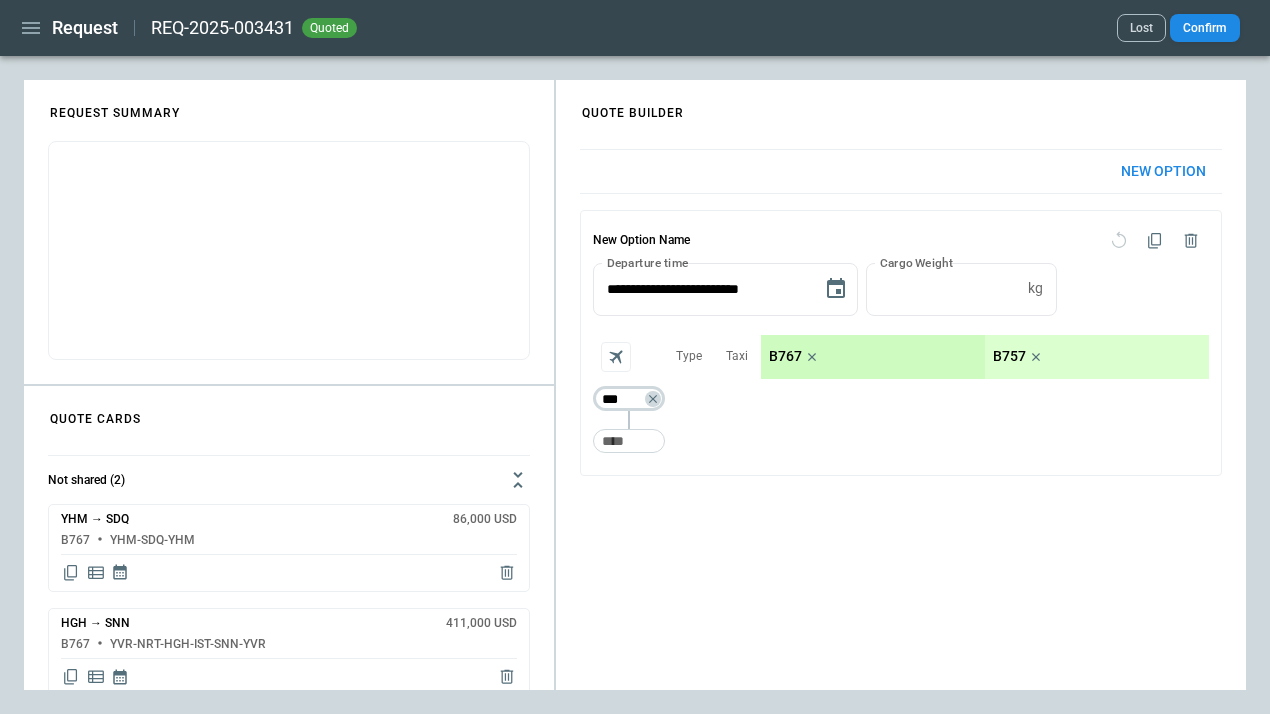 click on "***" at bounding box center [625, 399] 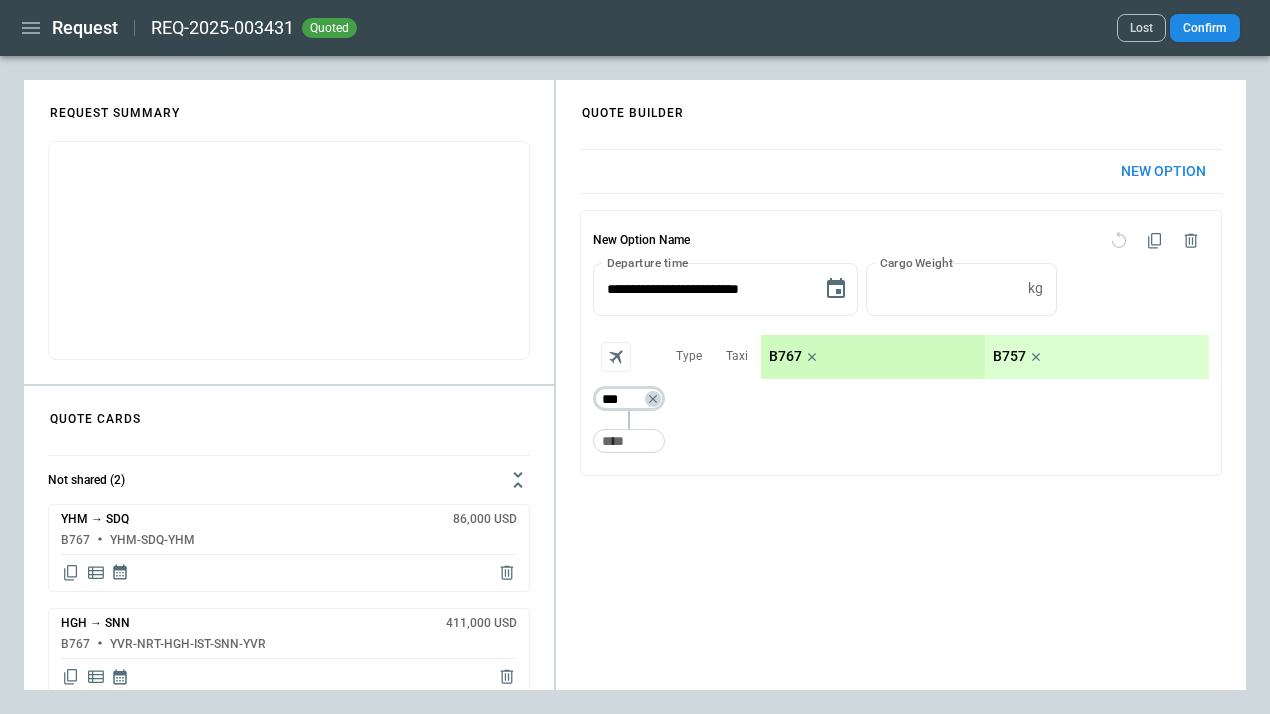 type on "***" 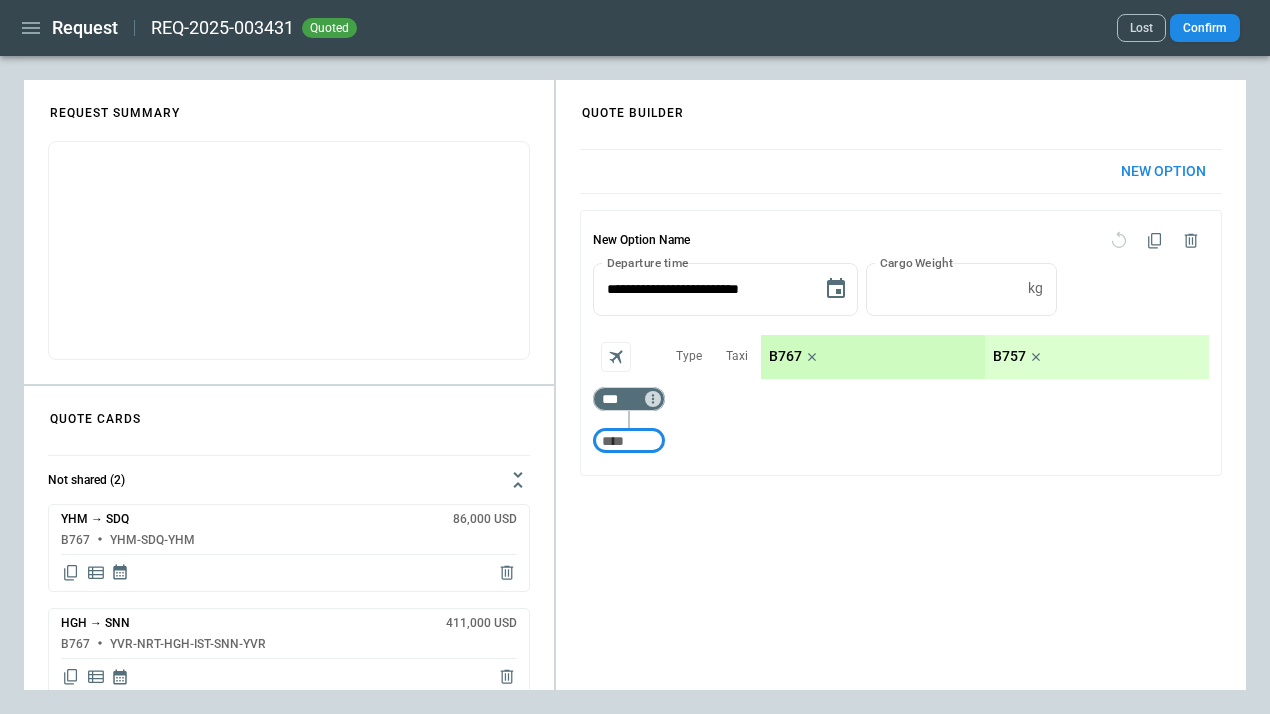 click at bounding box center (629, 441) 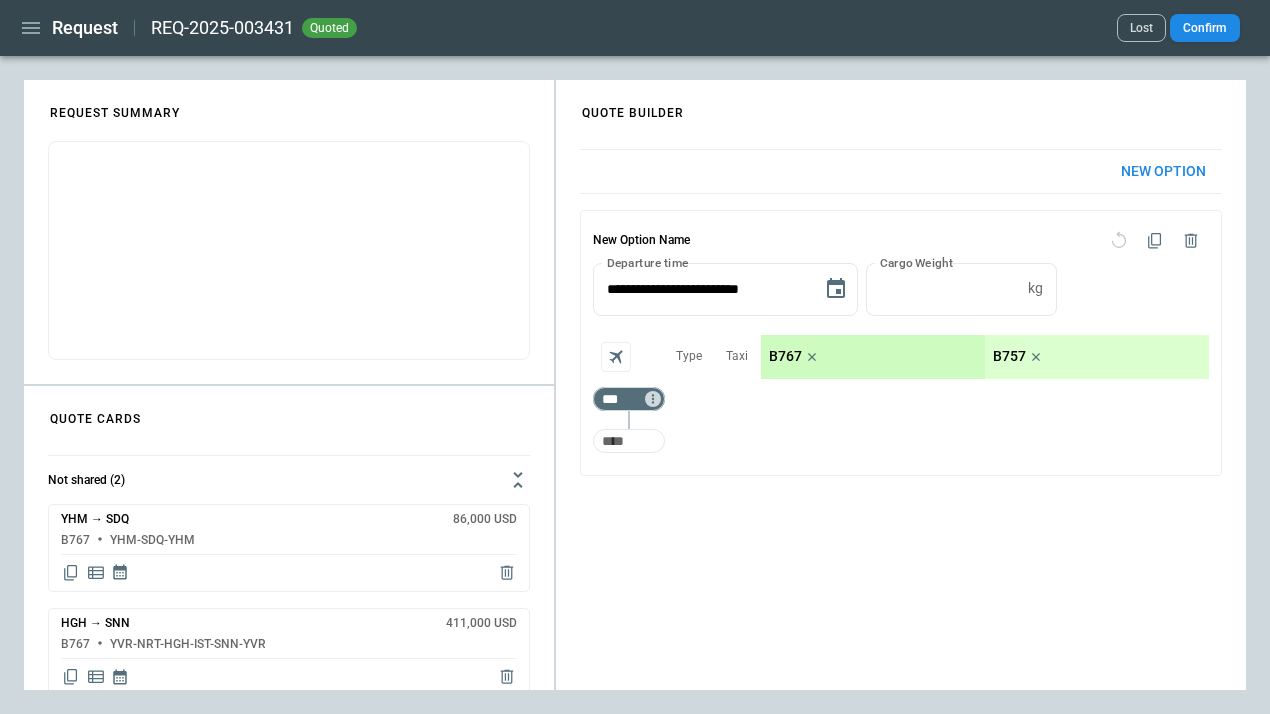 click at bounding box center (629, 441) 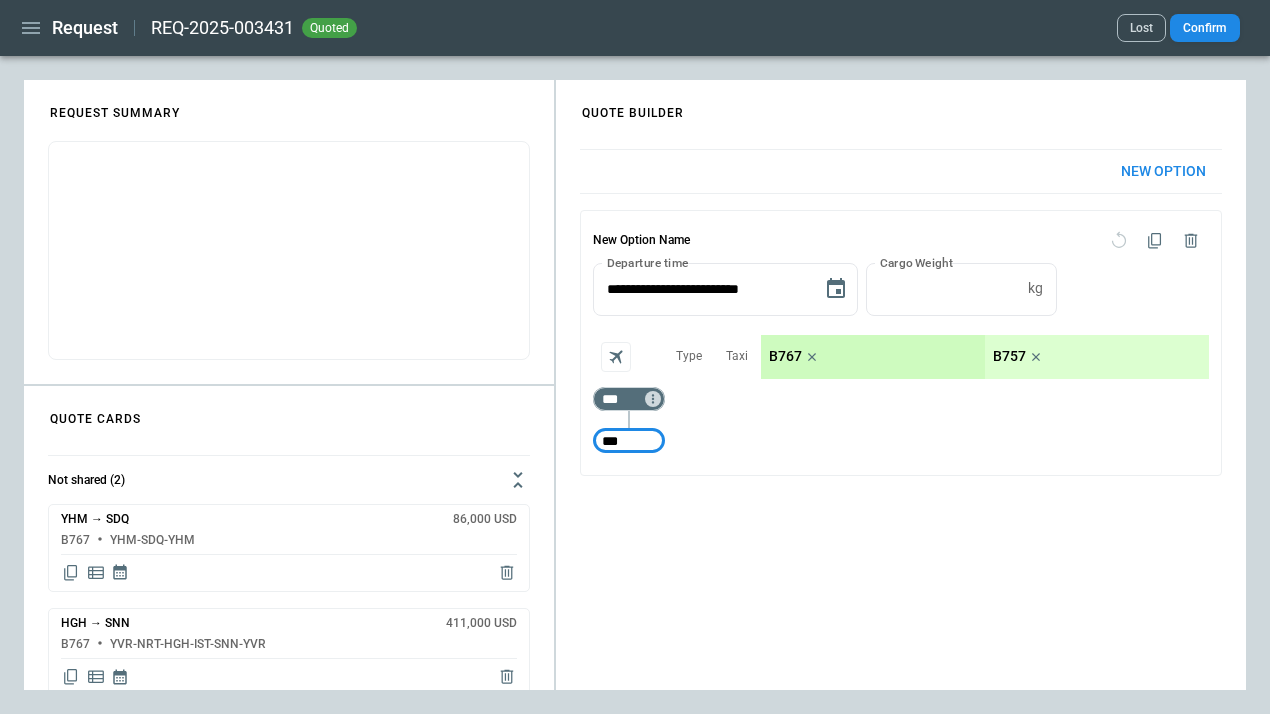 type on "***" 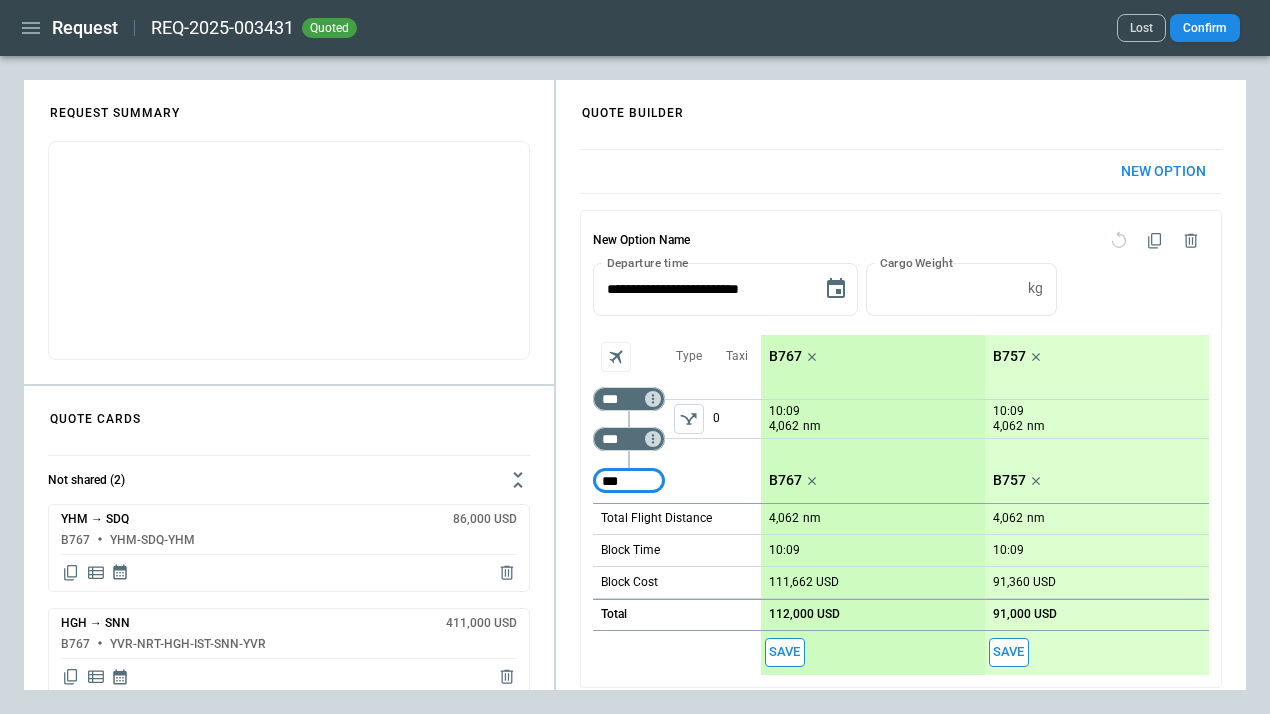 type on "***" 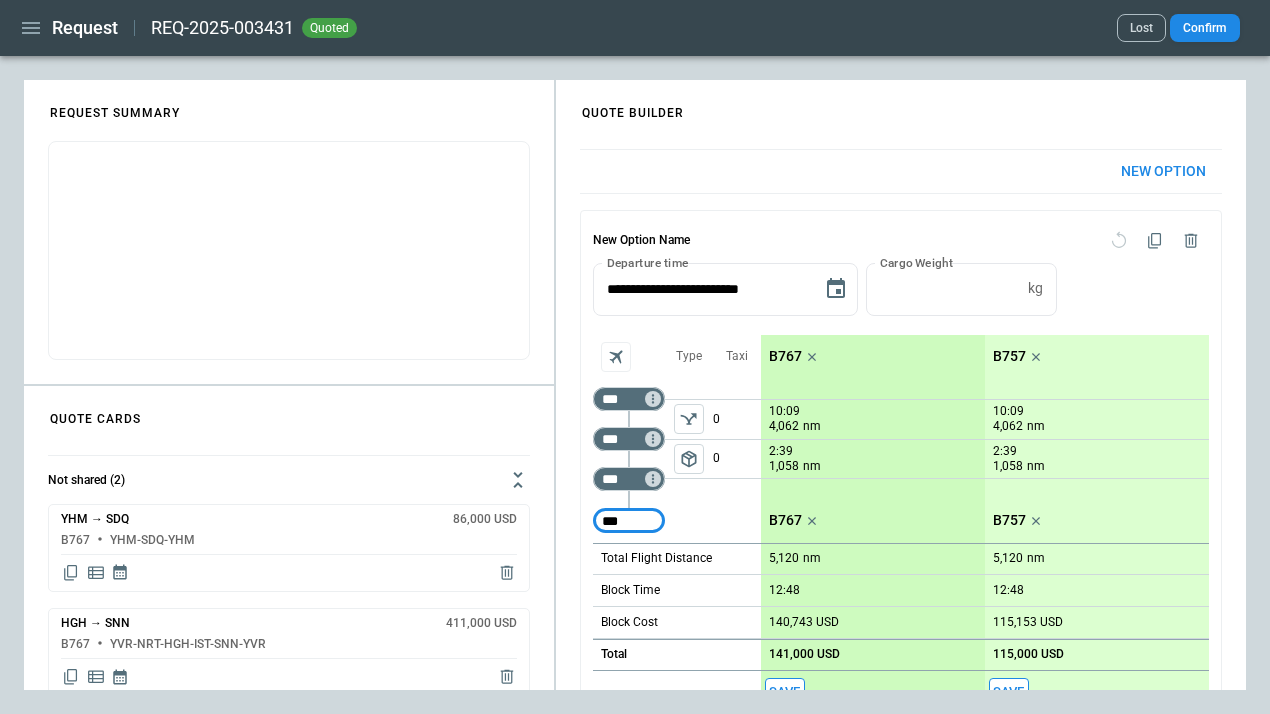 type on "***" 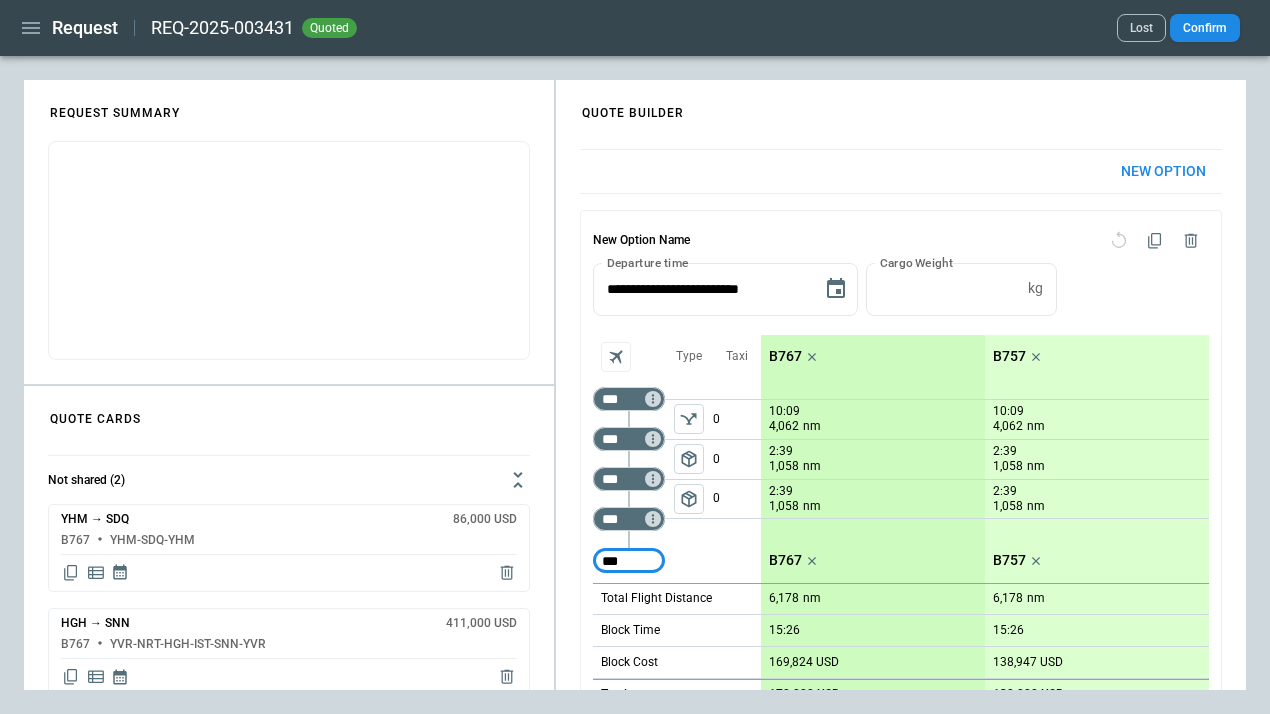 type on "***" 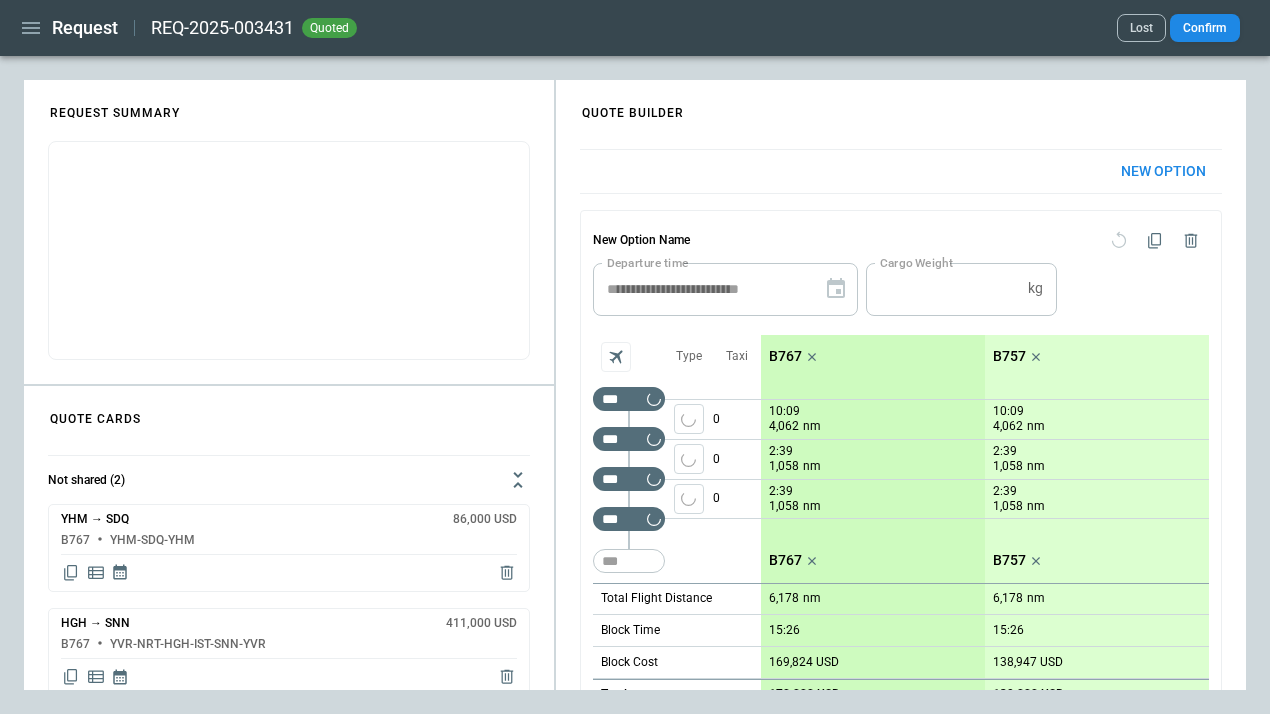 type 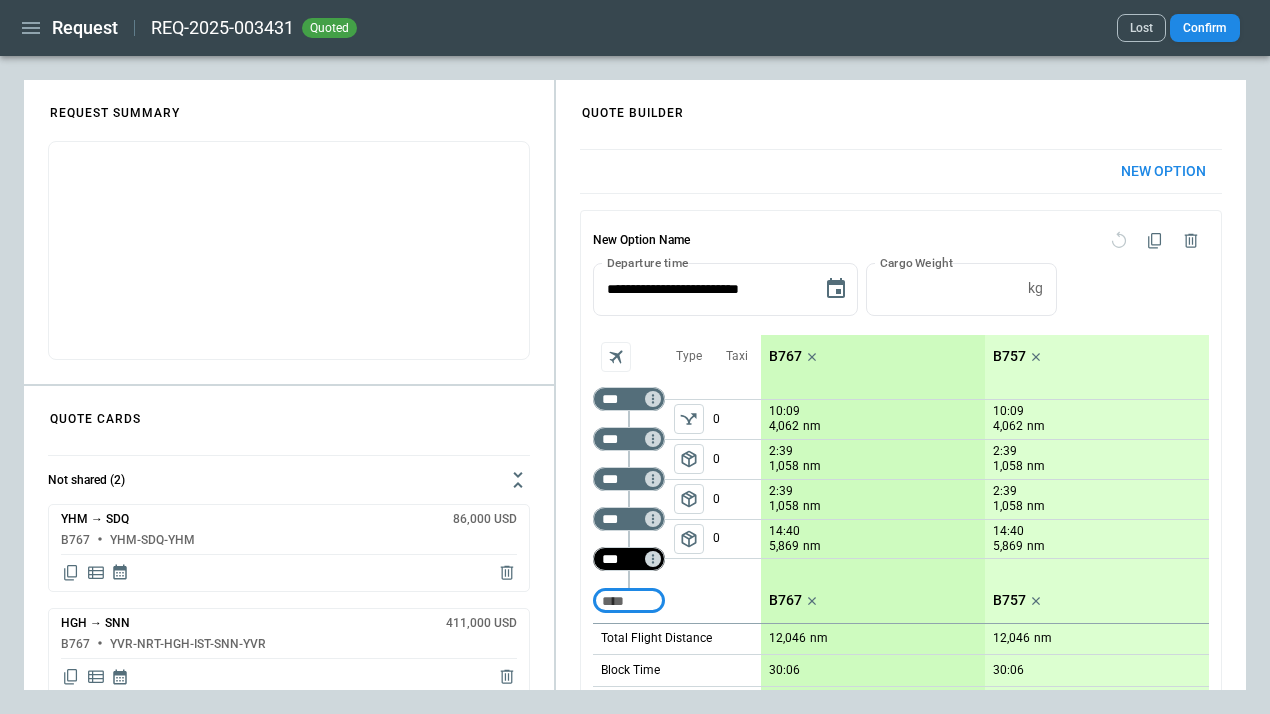 click on "***" at bounding box center [625, 559] 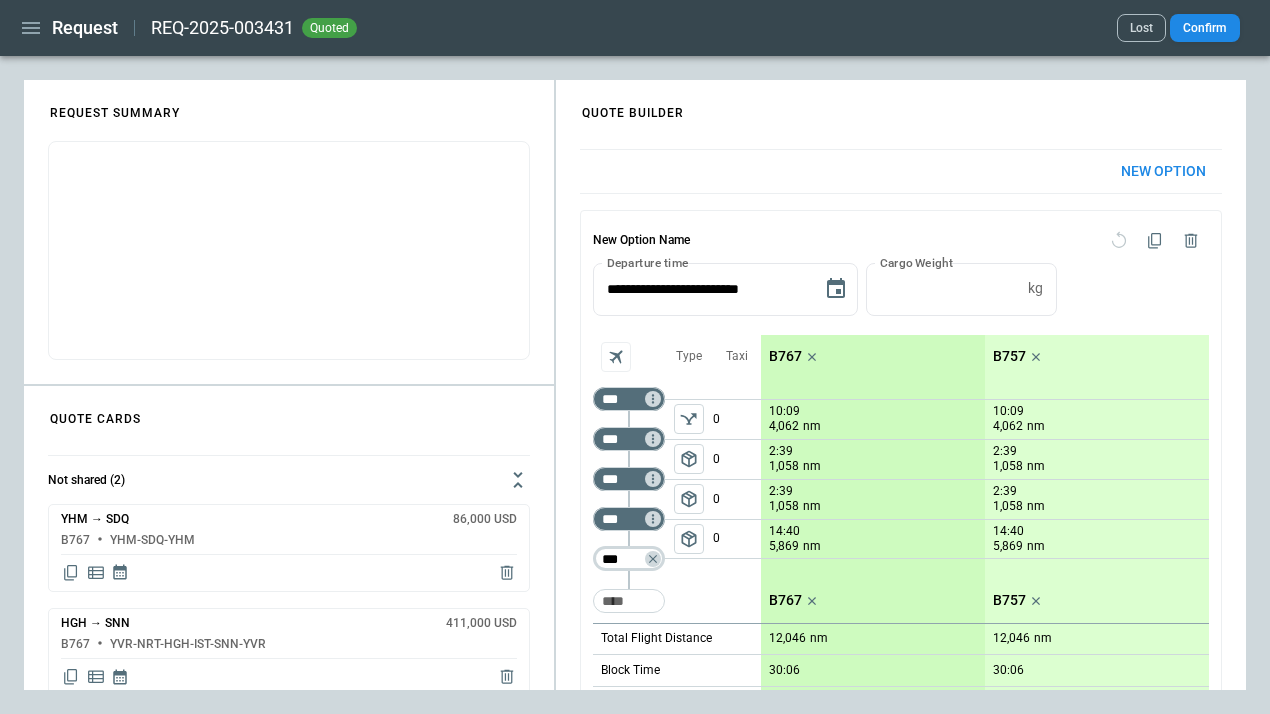 type on "***" 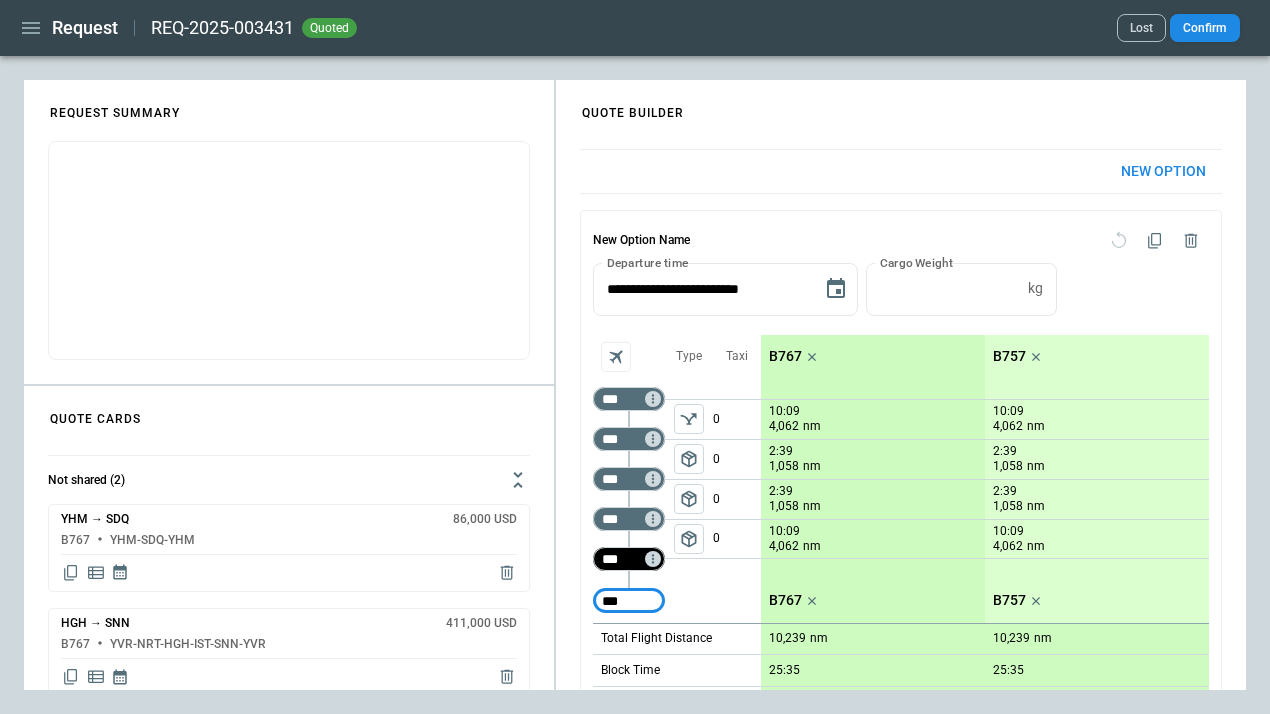 type on "***" 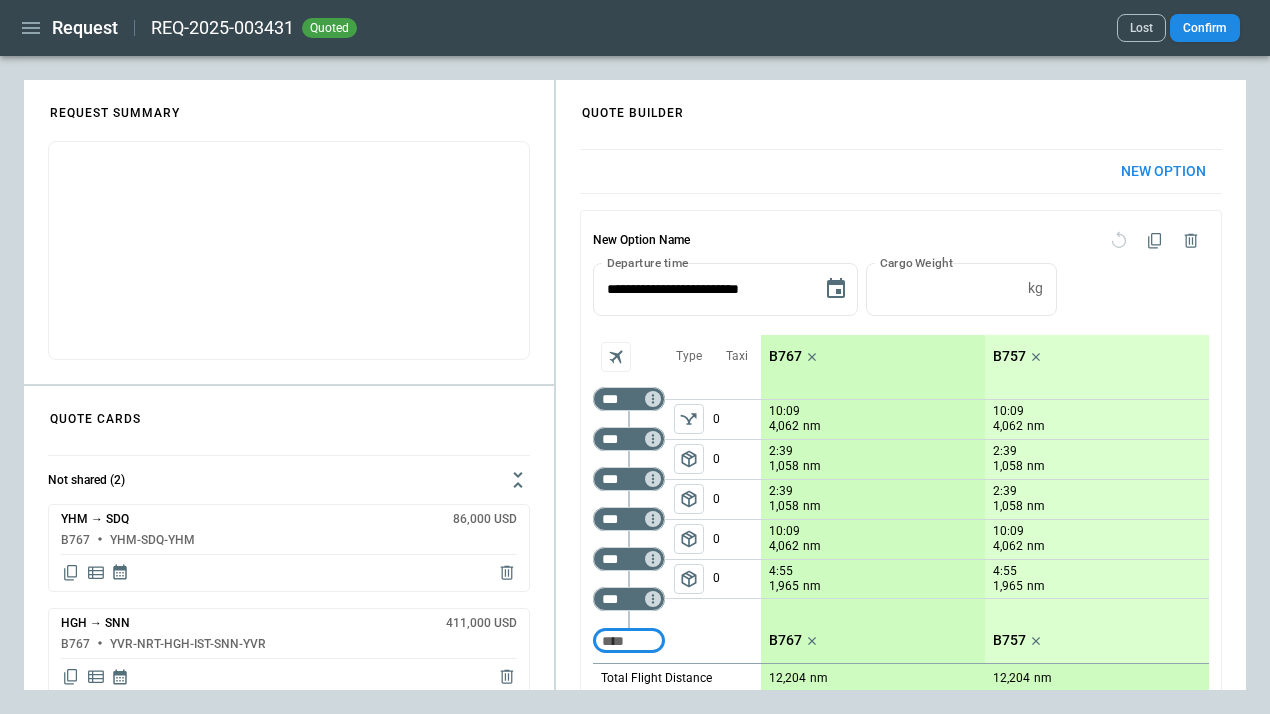 scroll, scrollTop: 174, scrollLeft: 0, axis: vertical 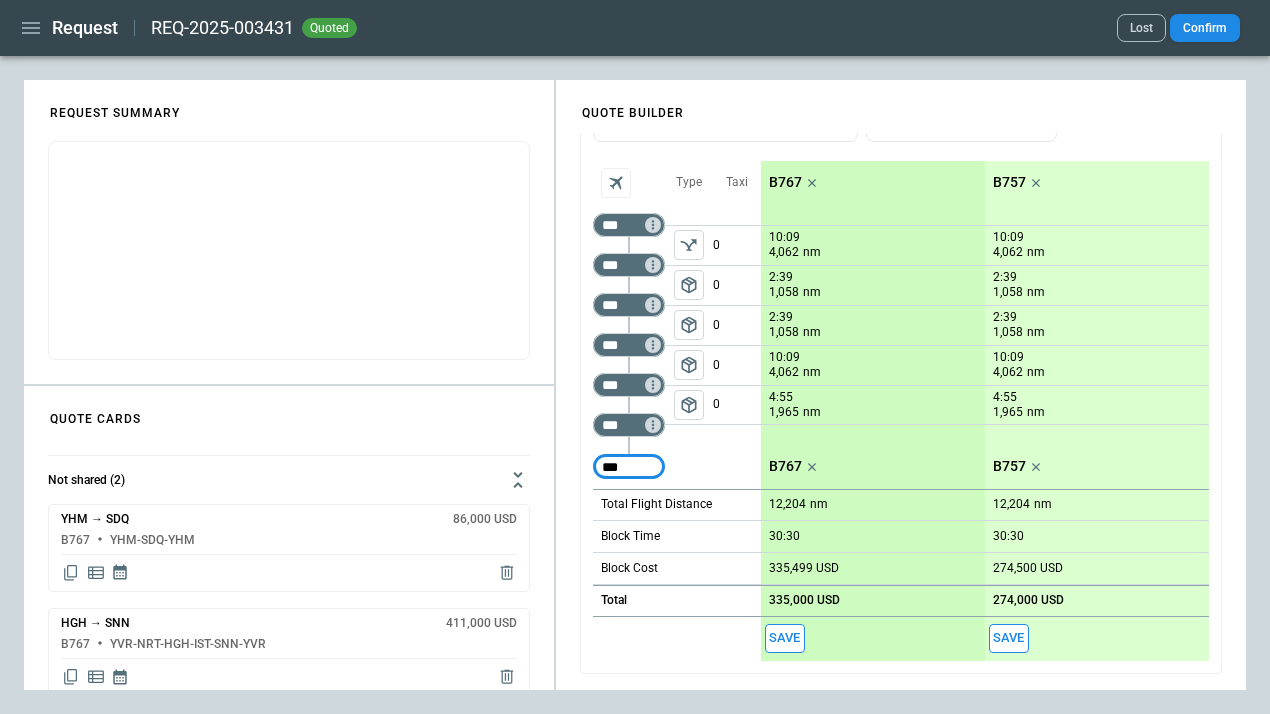 type on "***" 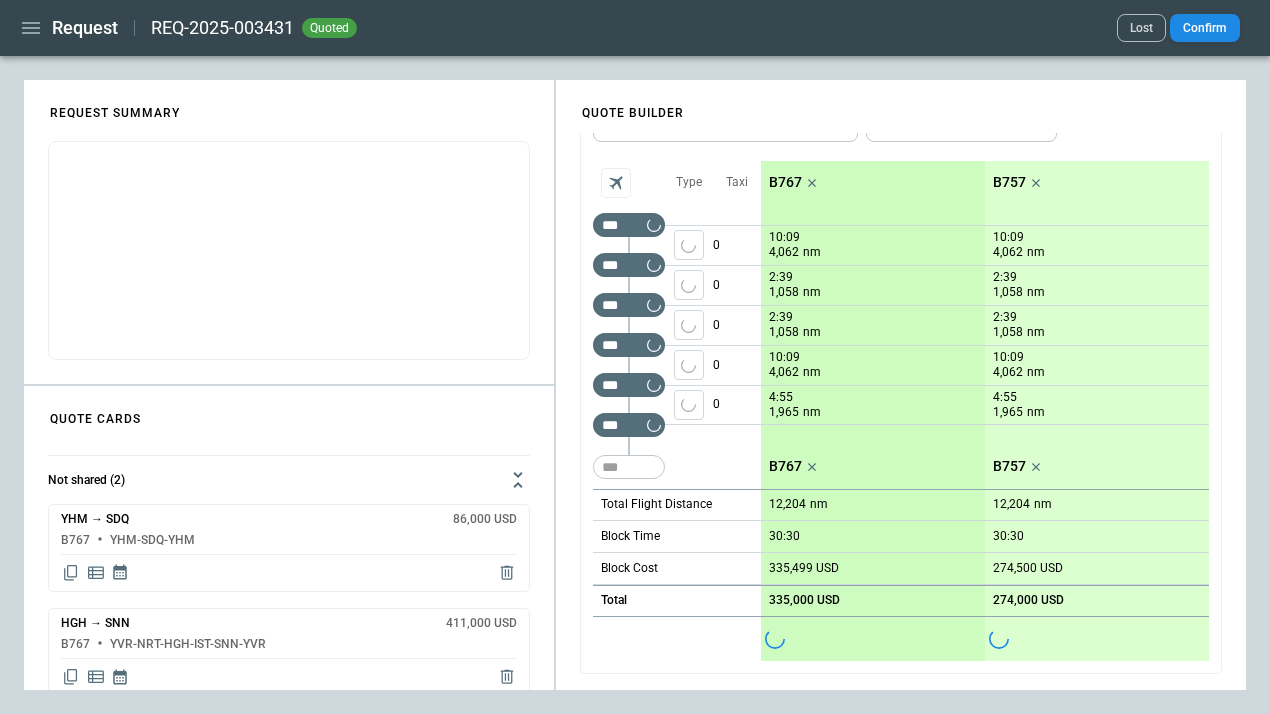 type 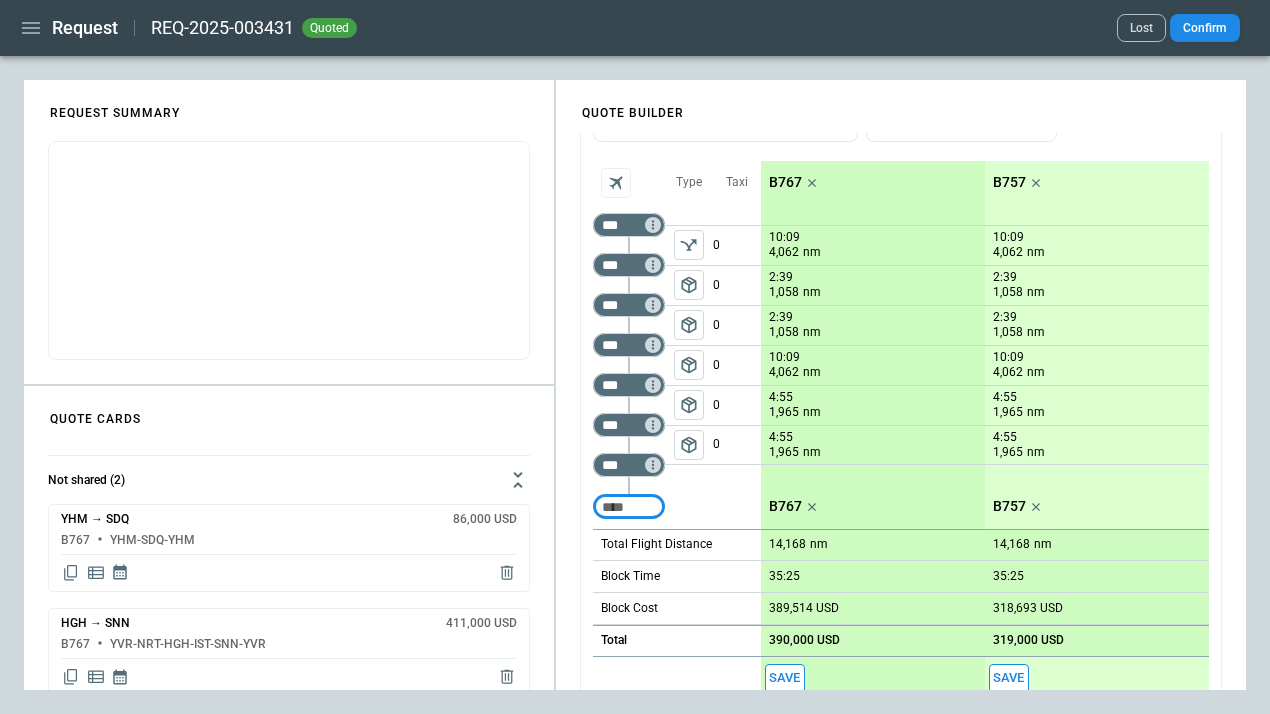 click on "package_2" at bounding box center [689, 445] 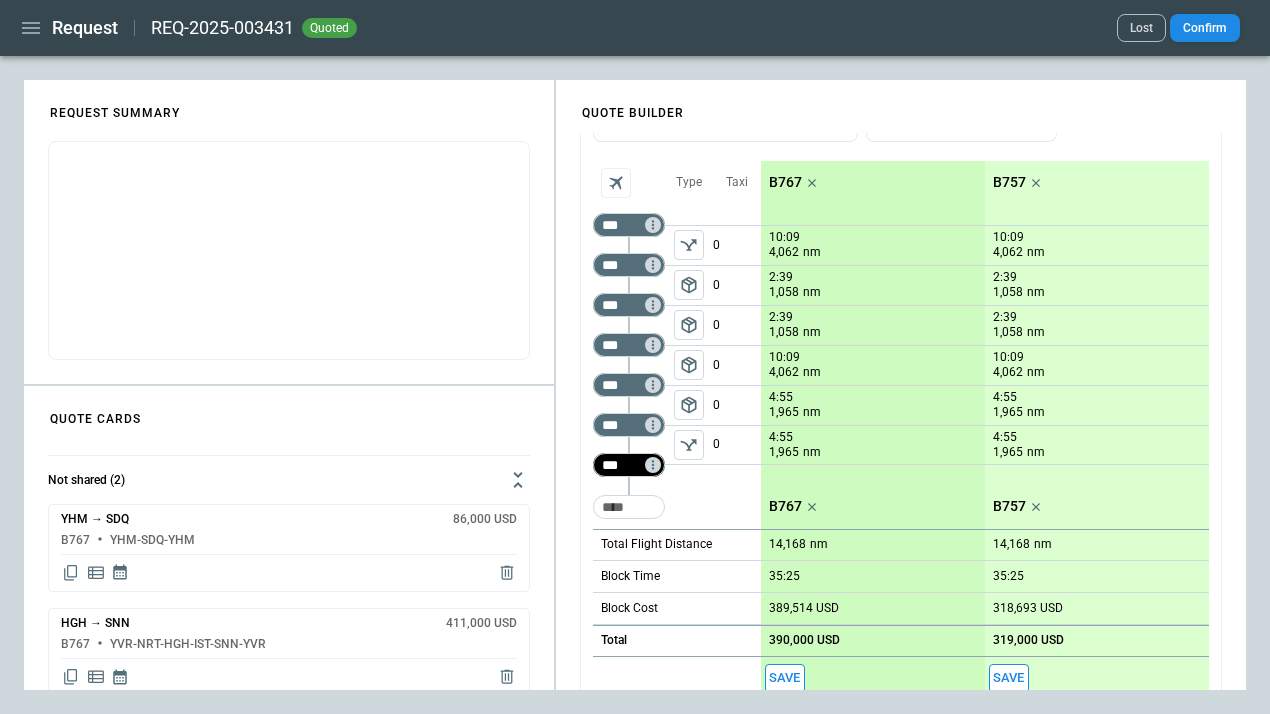 click on "***" at bounding box center [625, 465] 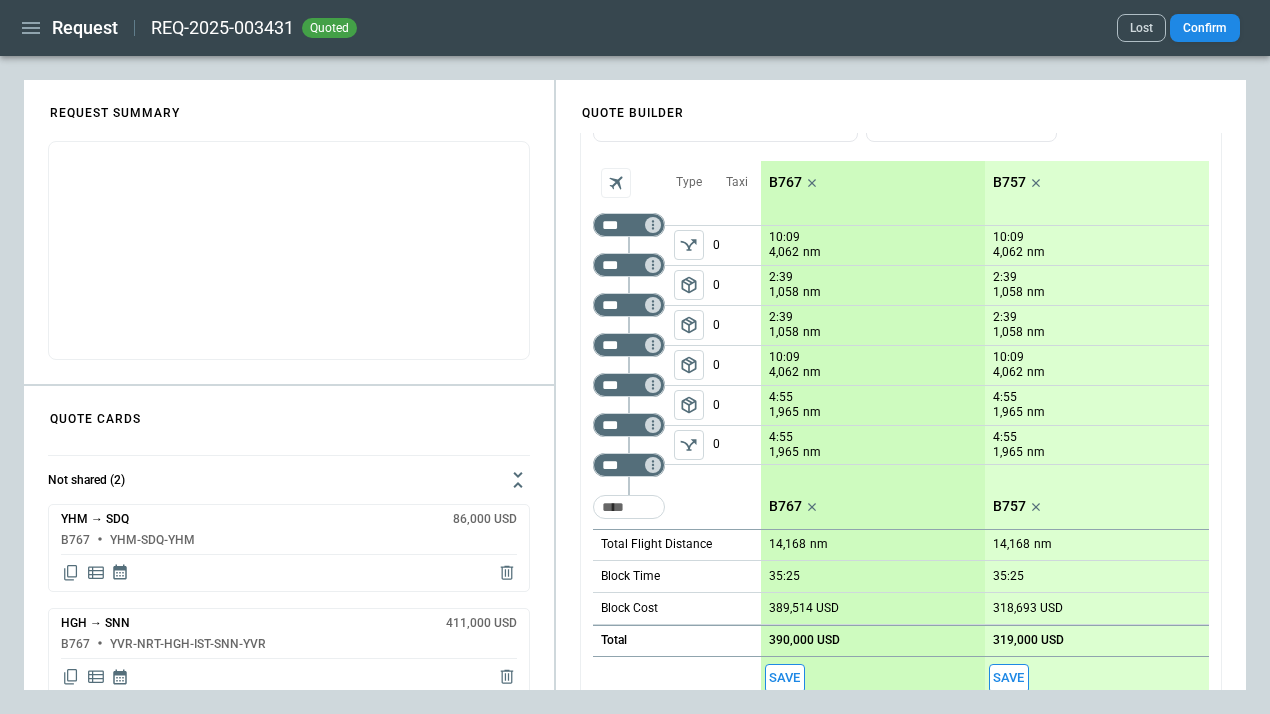click on "**********" at bounding box center [635, 385] 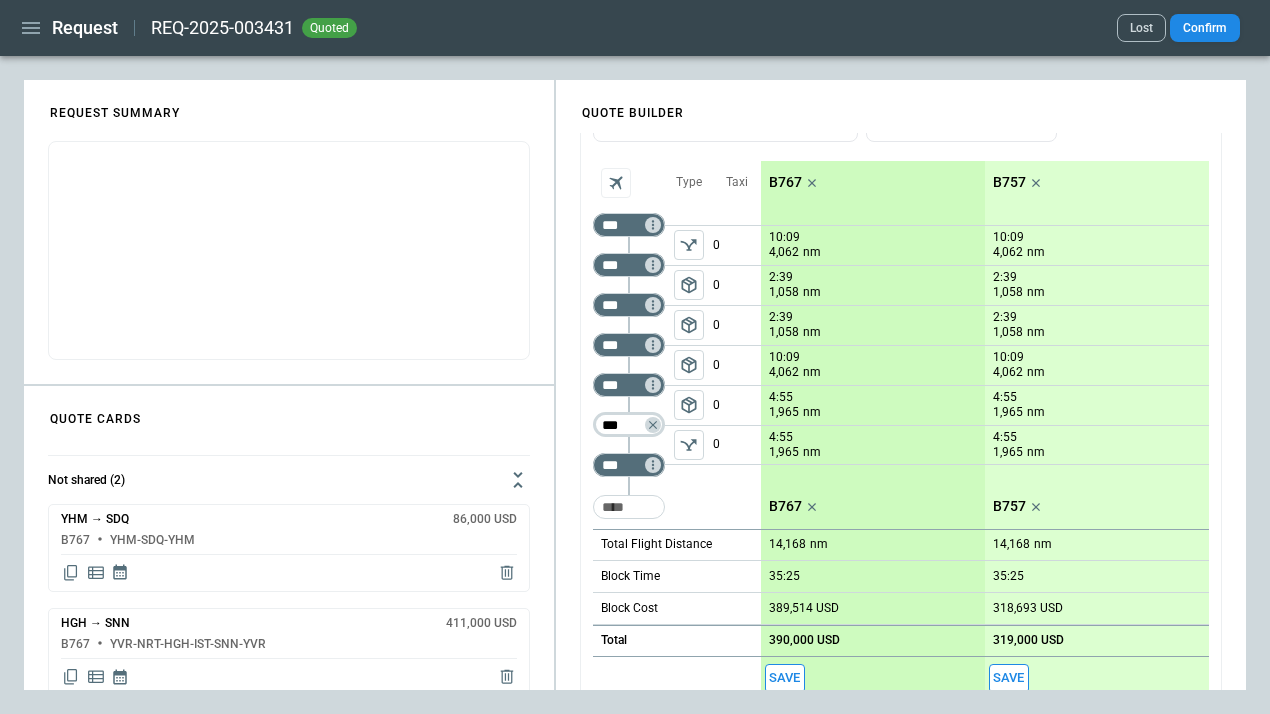 click on "***" at bounding box center (625, 425) 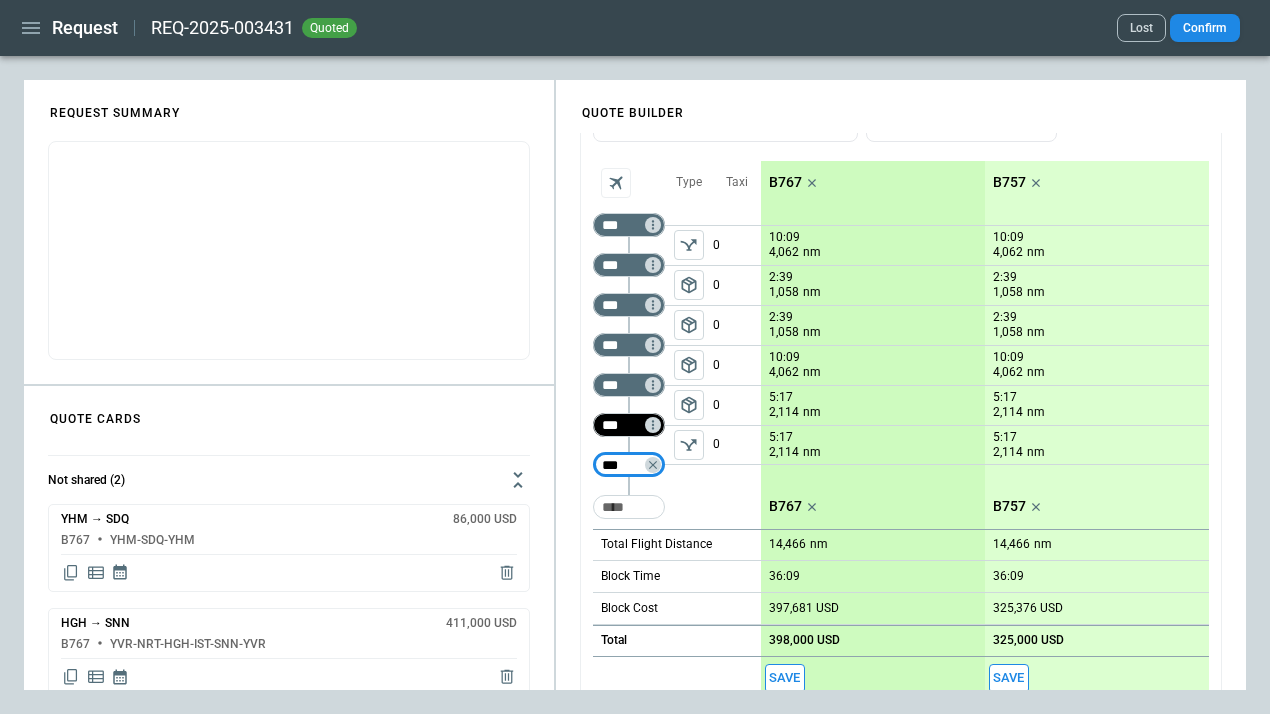 click on "***" at bounding box center [625, 425] 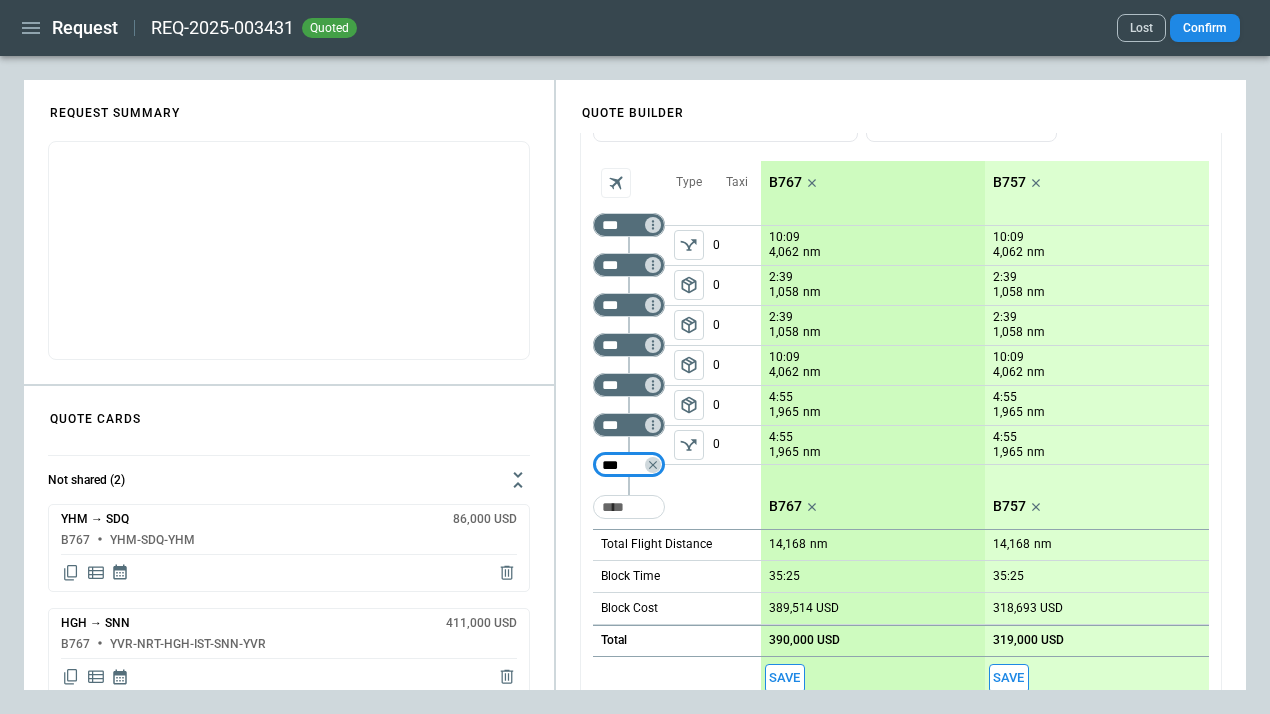 click on "Save" at bounding box center [785, 678] 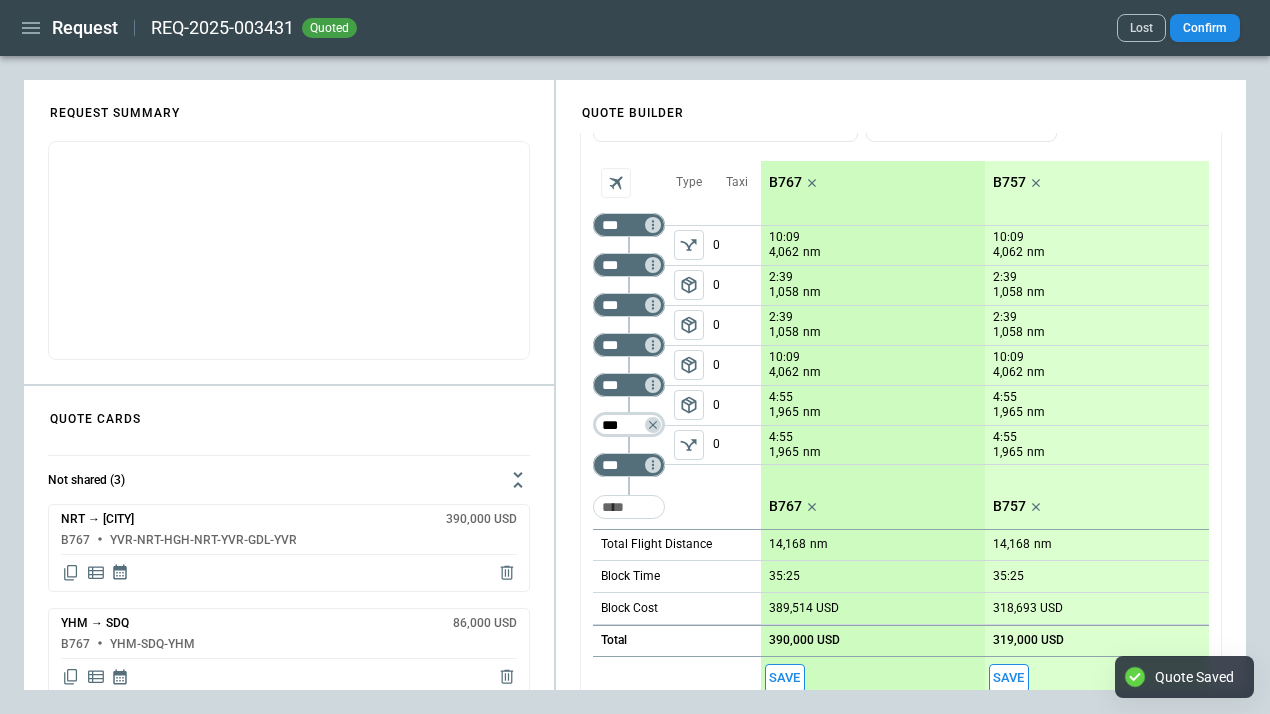 click on "***" at bounding box center [625, 425] 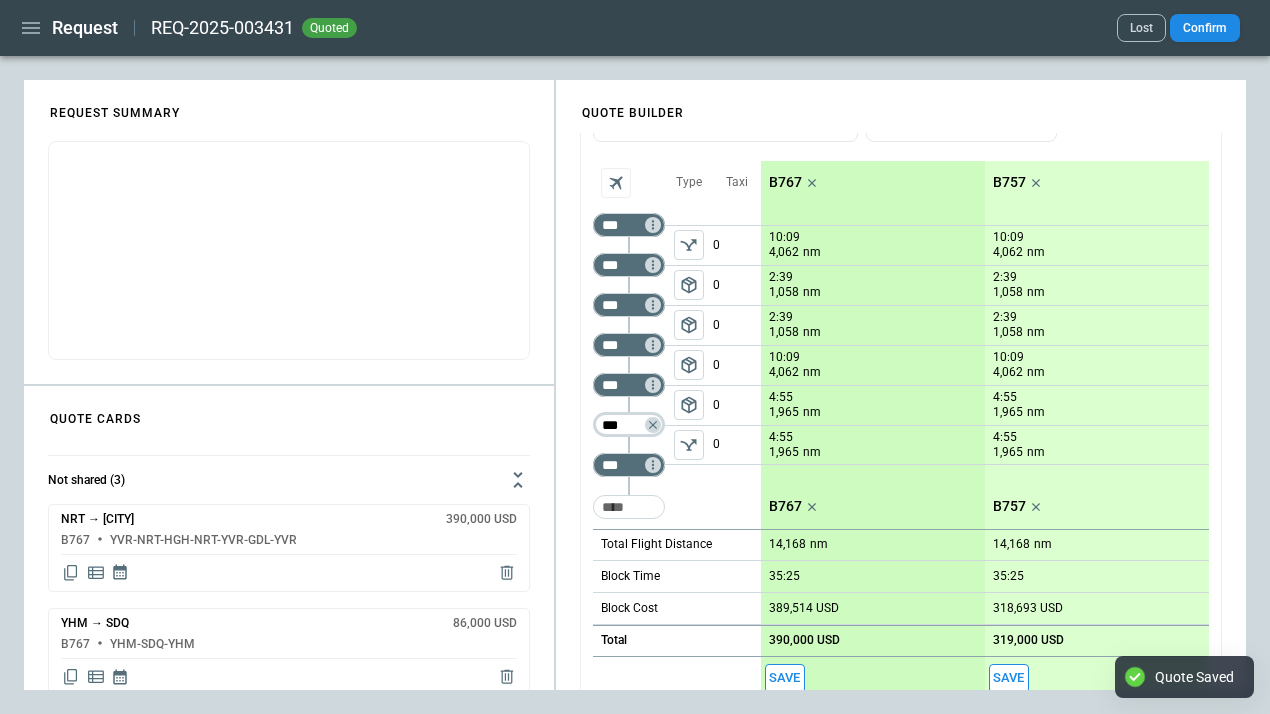 type on "***" 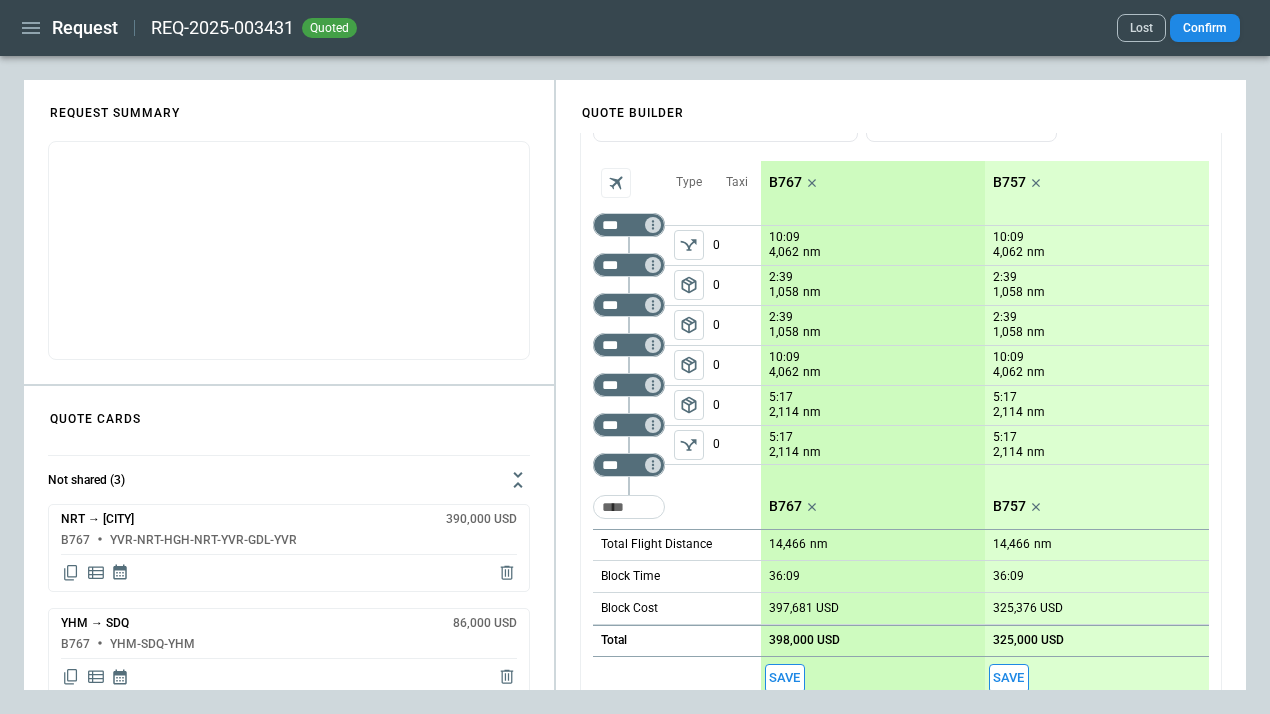 click on "**********" at bounding box center [635, 385] 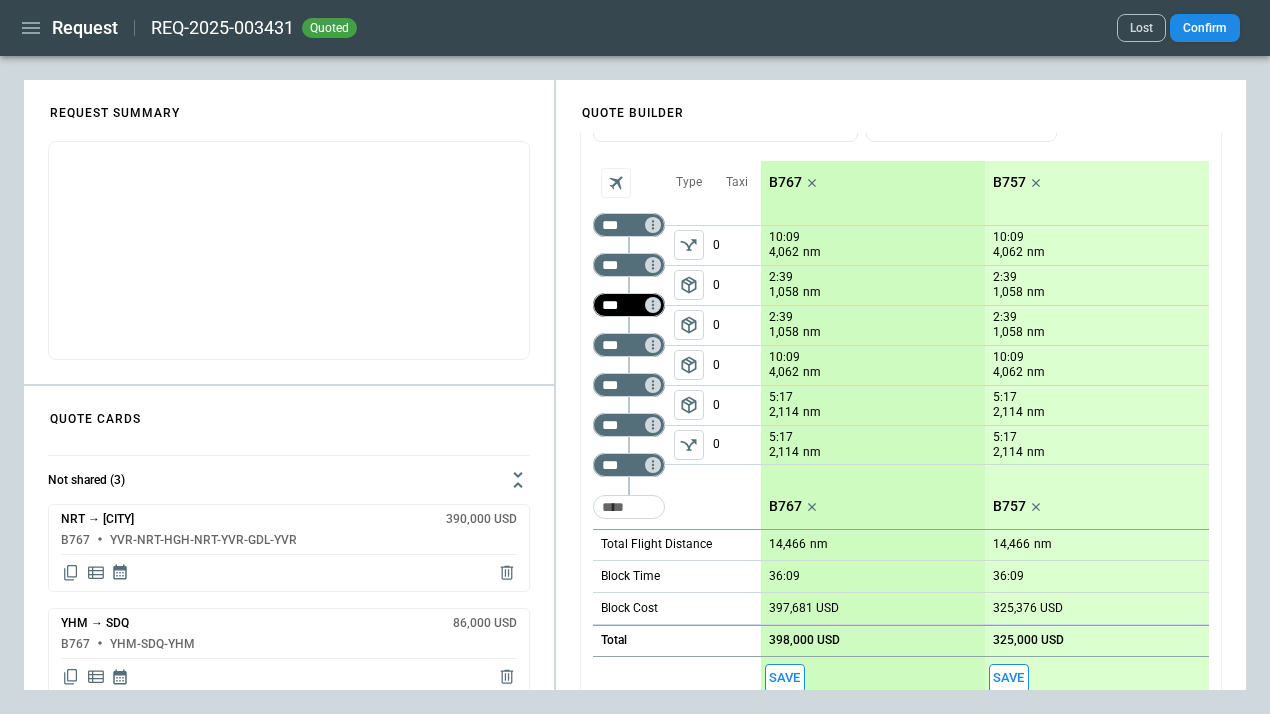 click on "***" at bounding box center [625, 305] 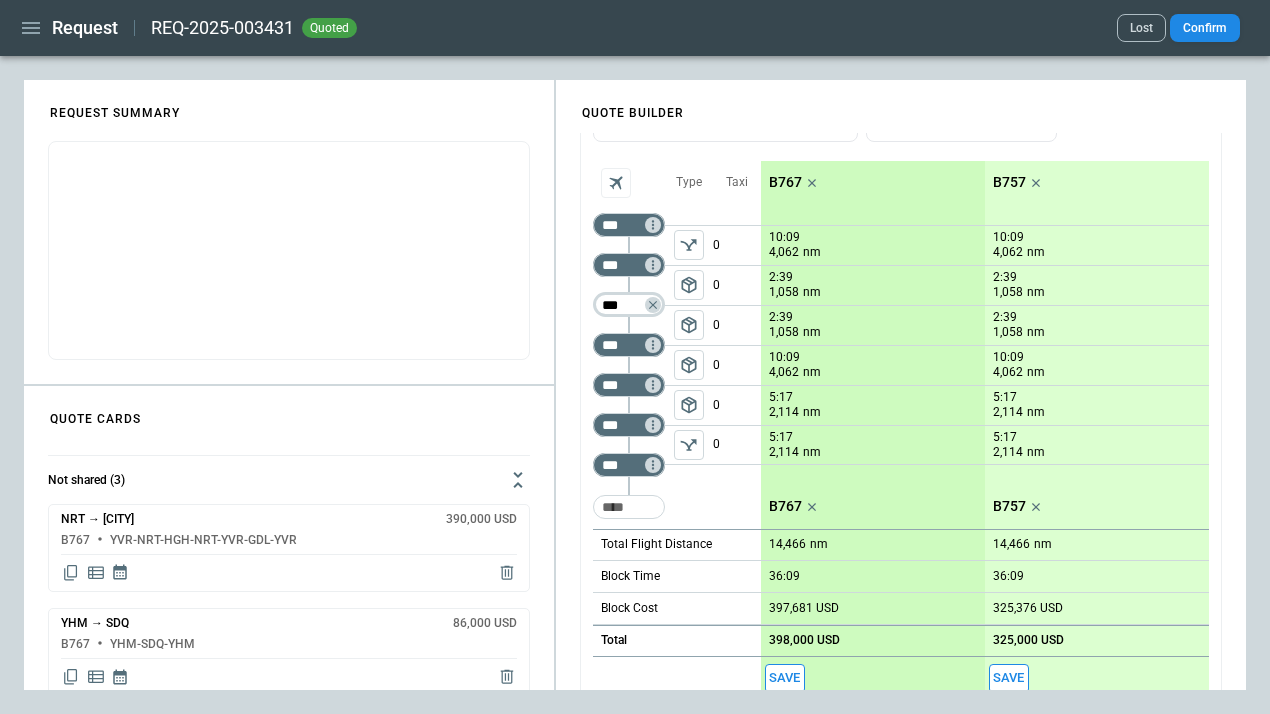 type on "***" 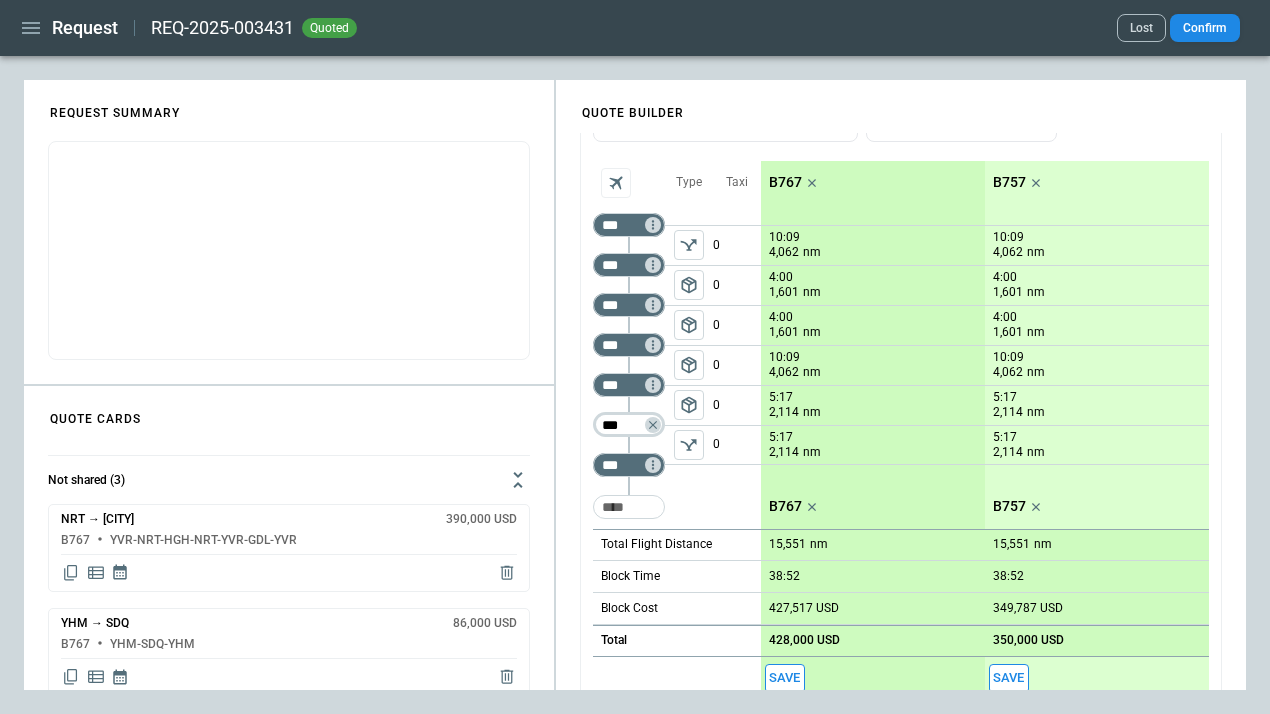 click on "***" at bounding box center [625, 425] 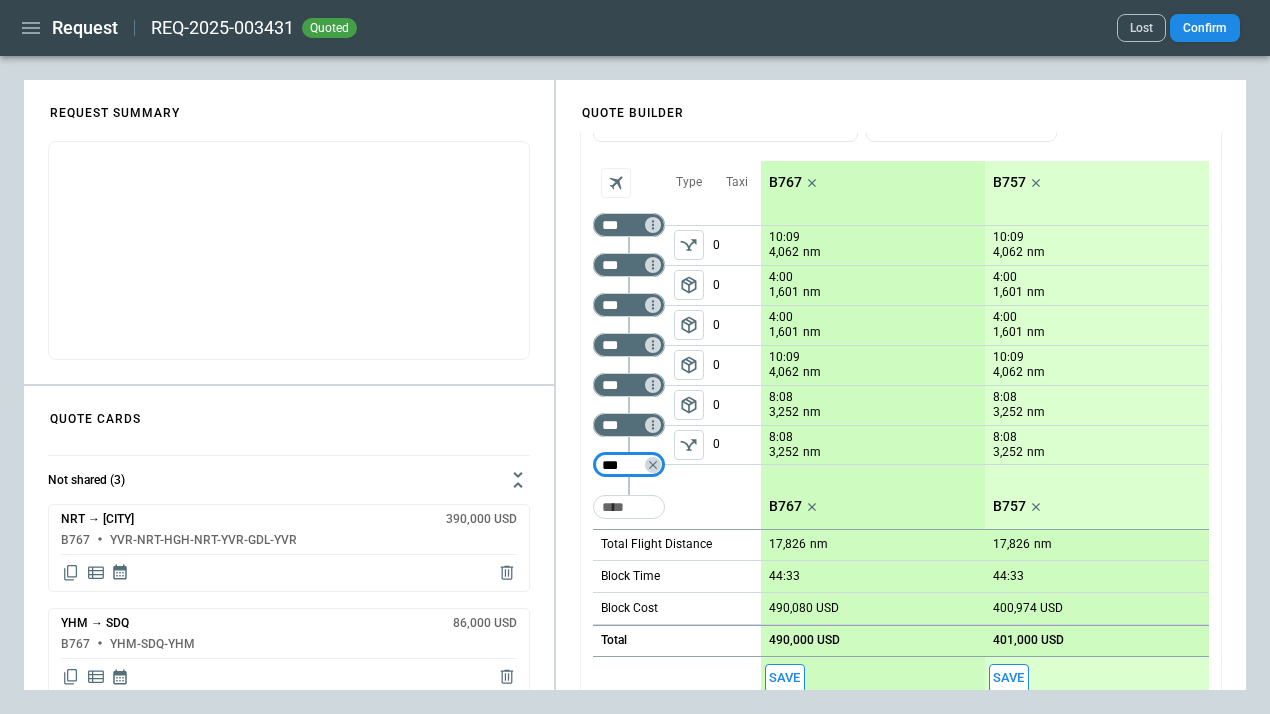 click on "package_2 package_2 package_2 package_2" at bounding box center (689, 345) 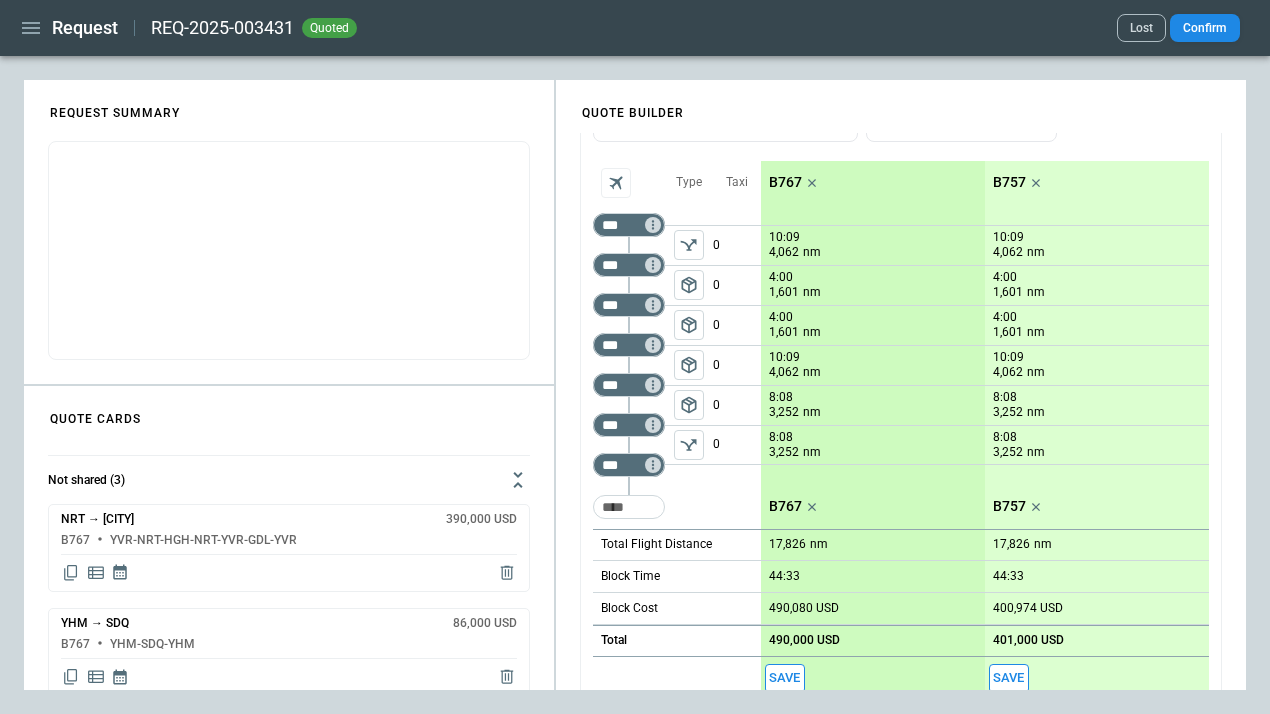 click on "**********" at bounding box center [901, 375] 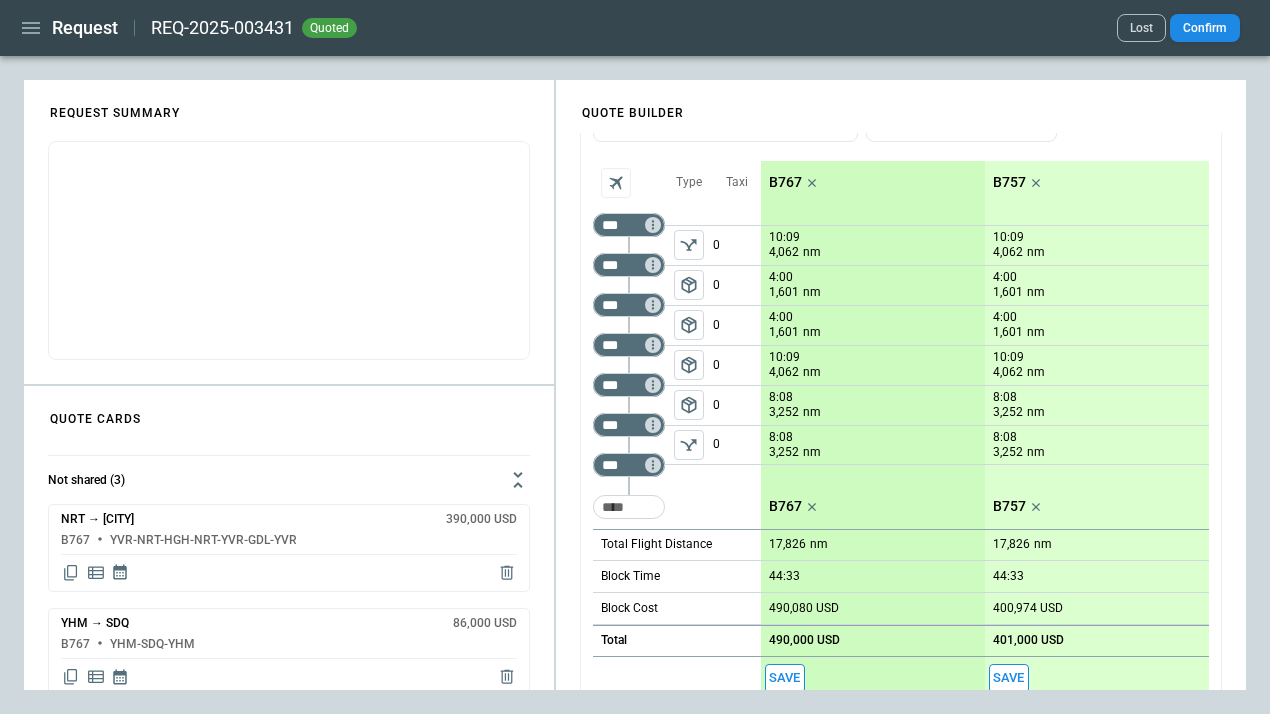 scroll, scrollTop: 214, scrollLeft: 0, axis: vertical 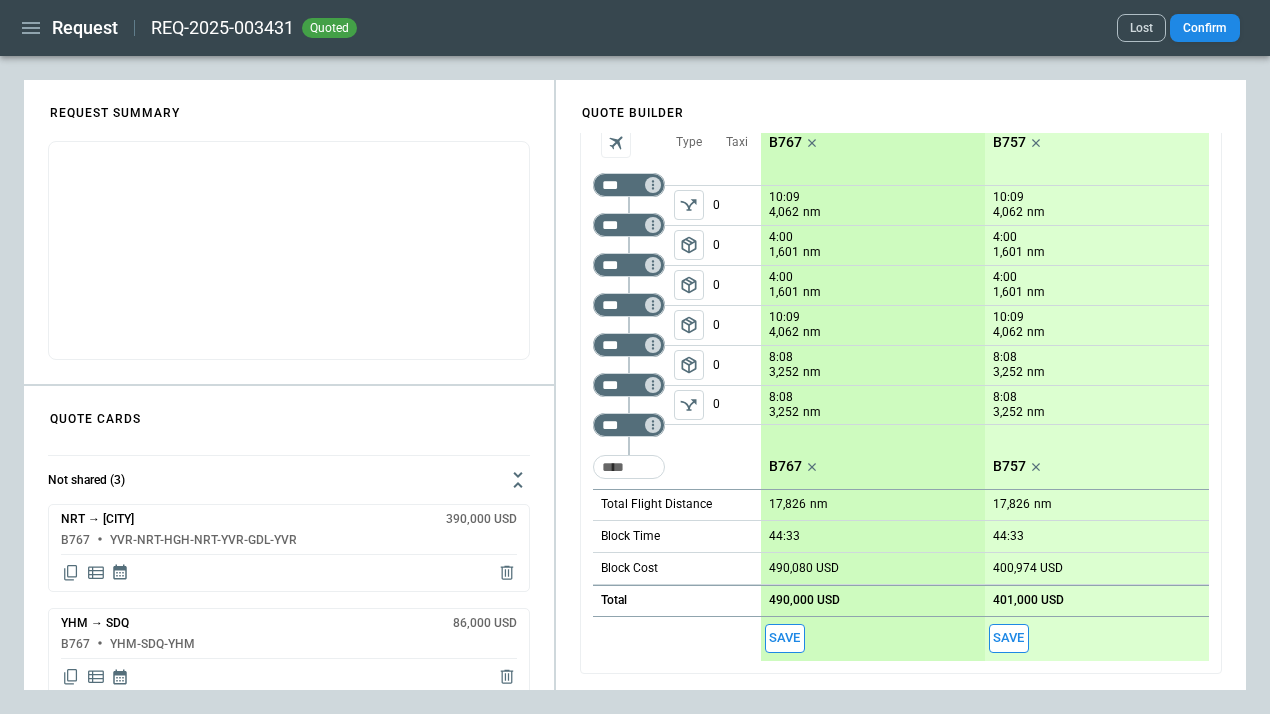 click on "**********" at bounding box center (901, 304) 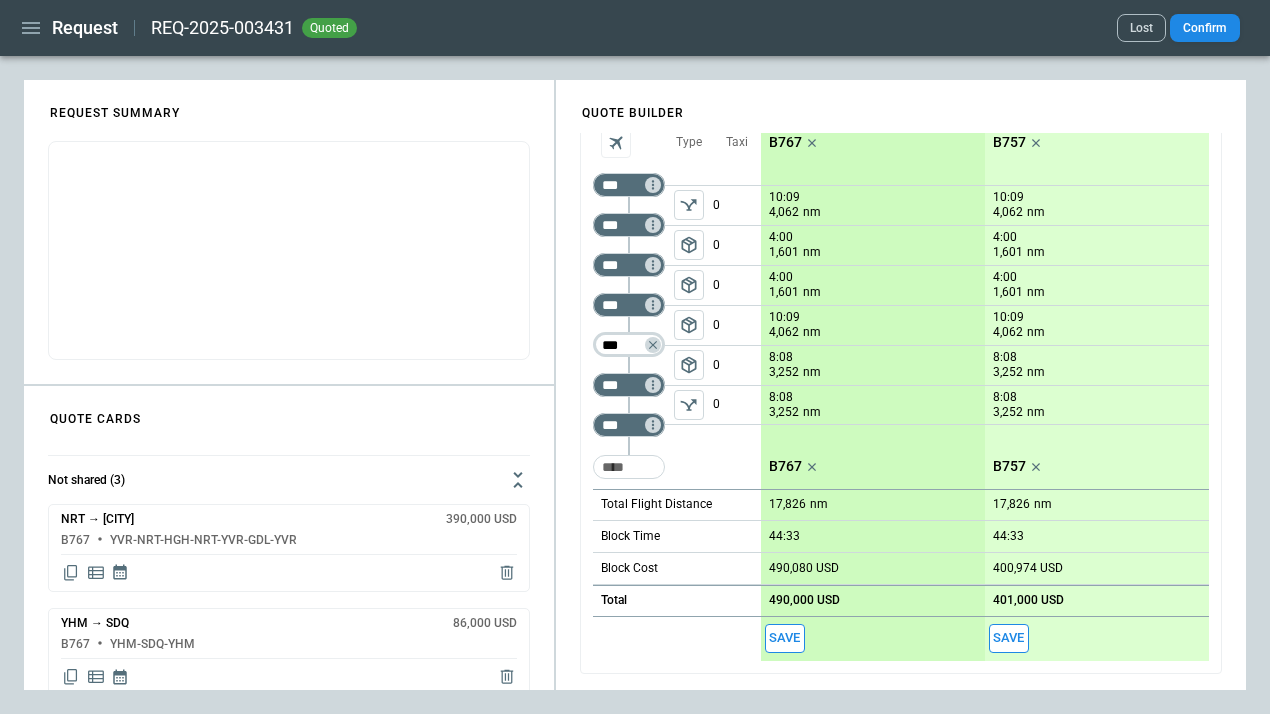 click on "***" at bounding box center (625, 345) 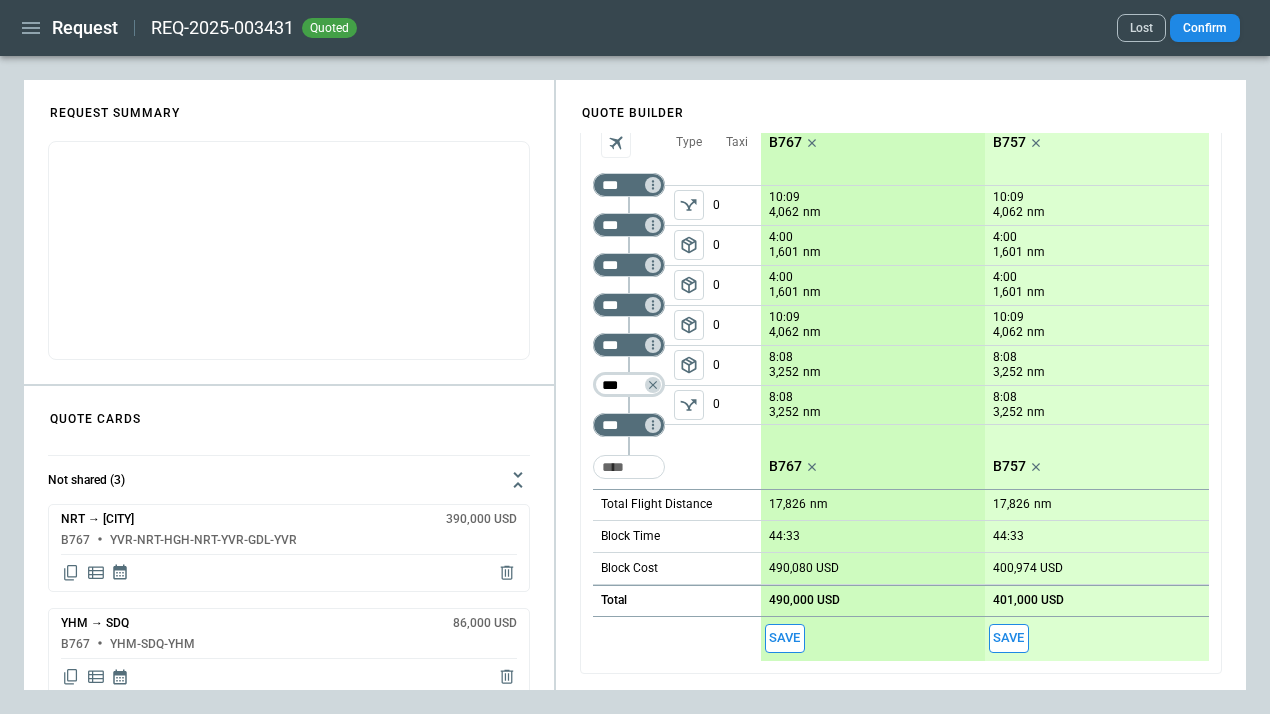 click on "***" at bounding box center (625, 385) 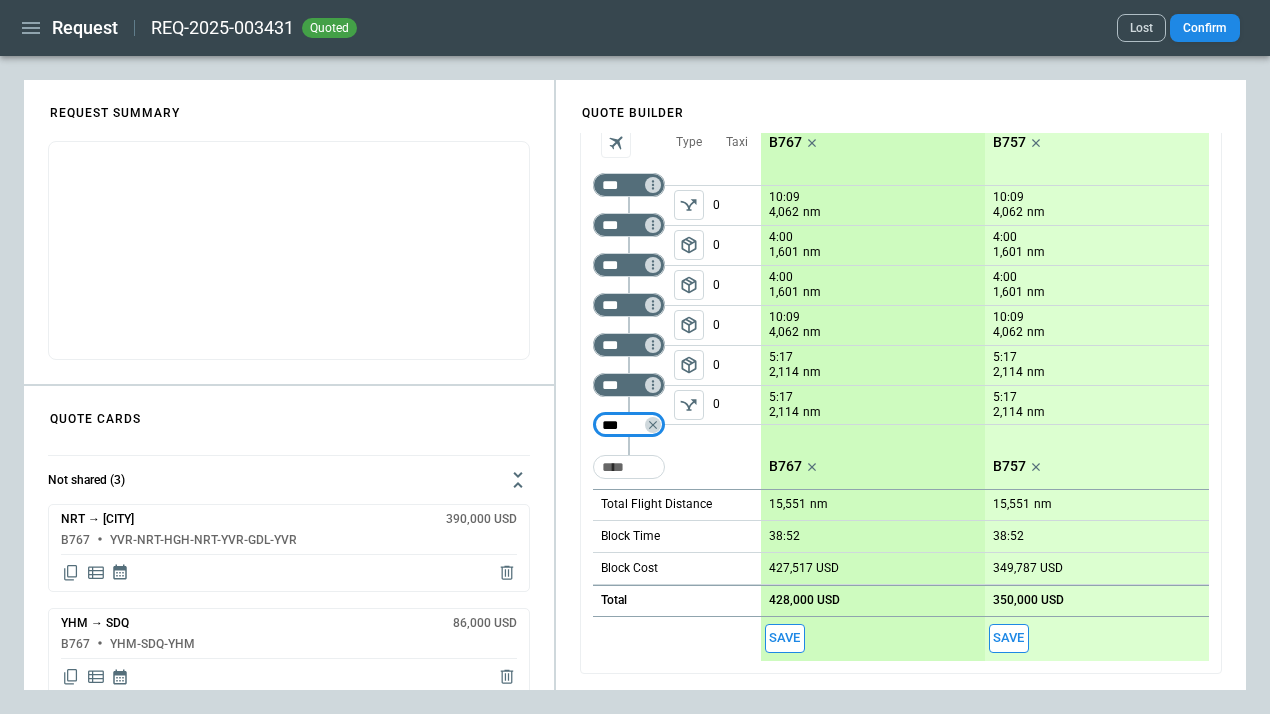 click on "Save" at bounding box center [785, 638] 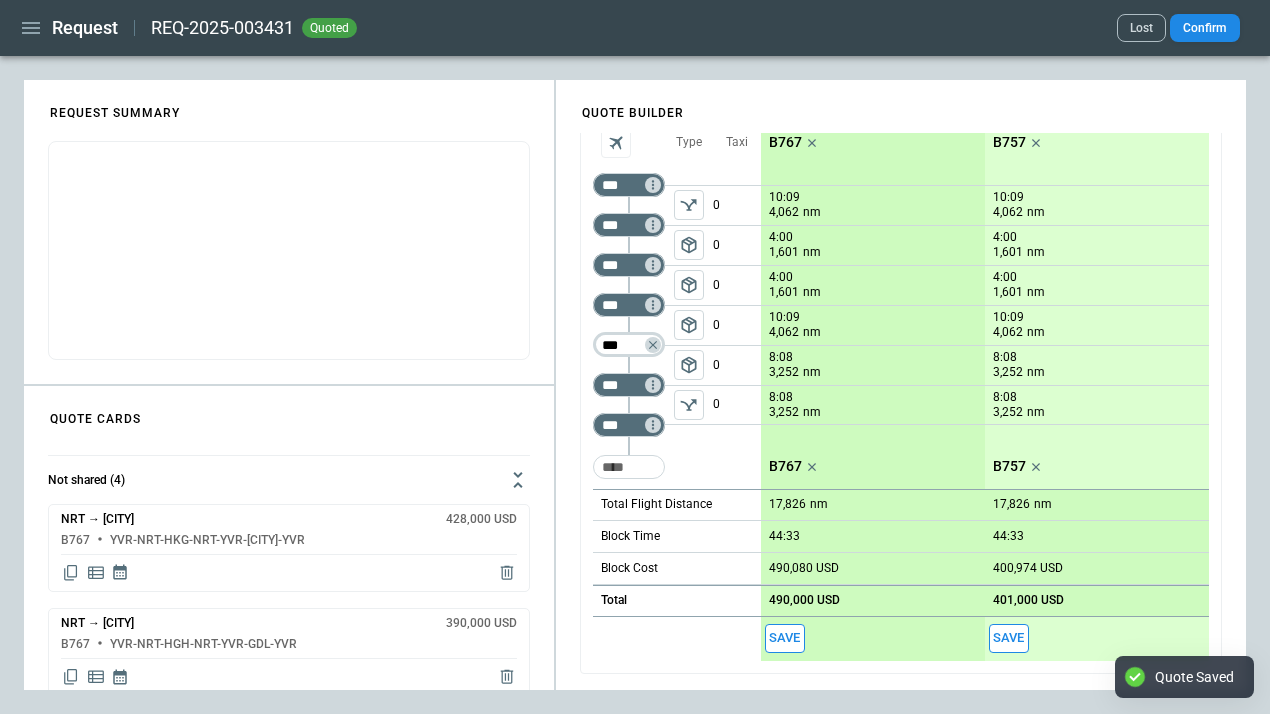 click on "***" at bounding box center [625, 345] 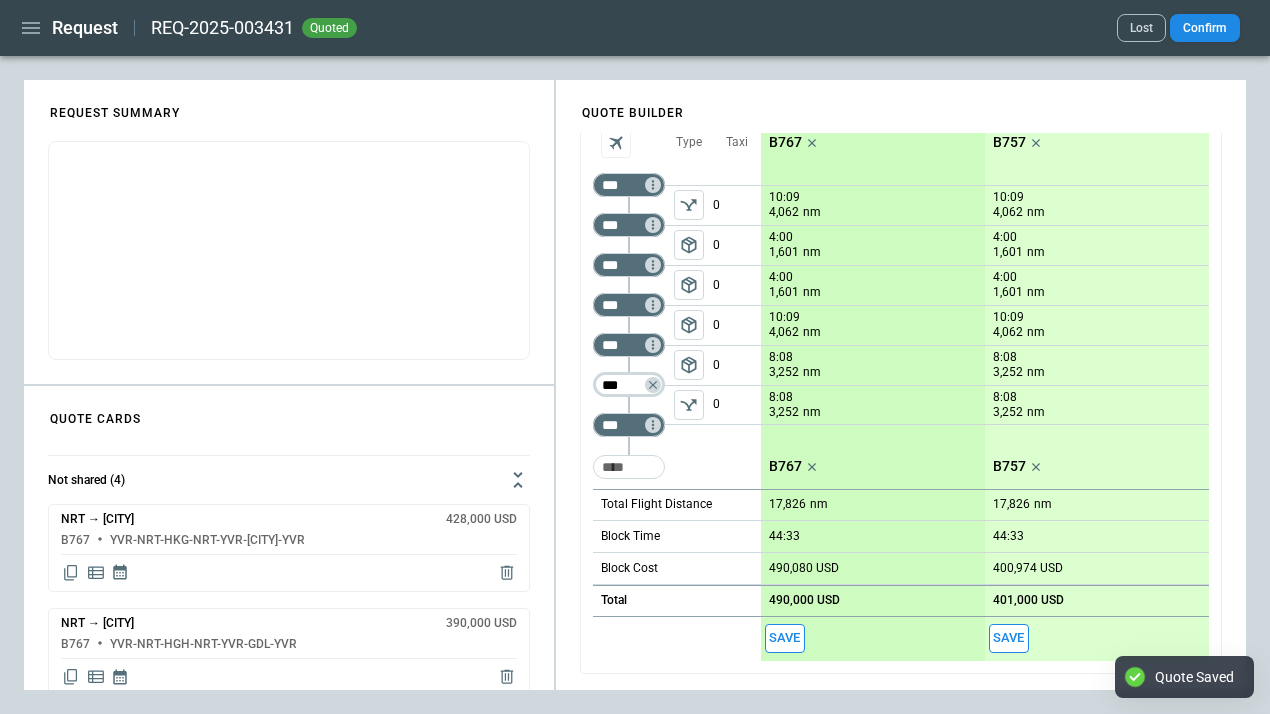 click on "***" at bounding box center [625, 385] 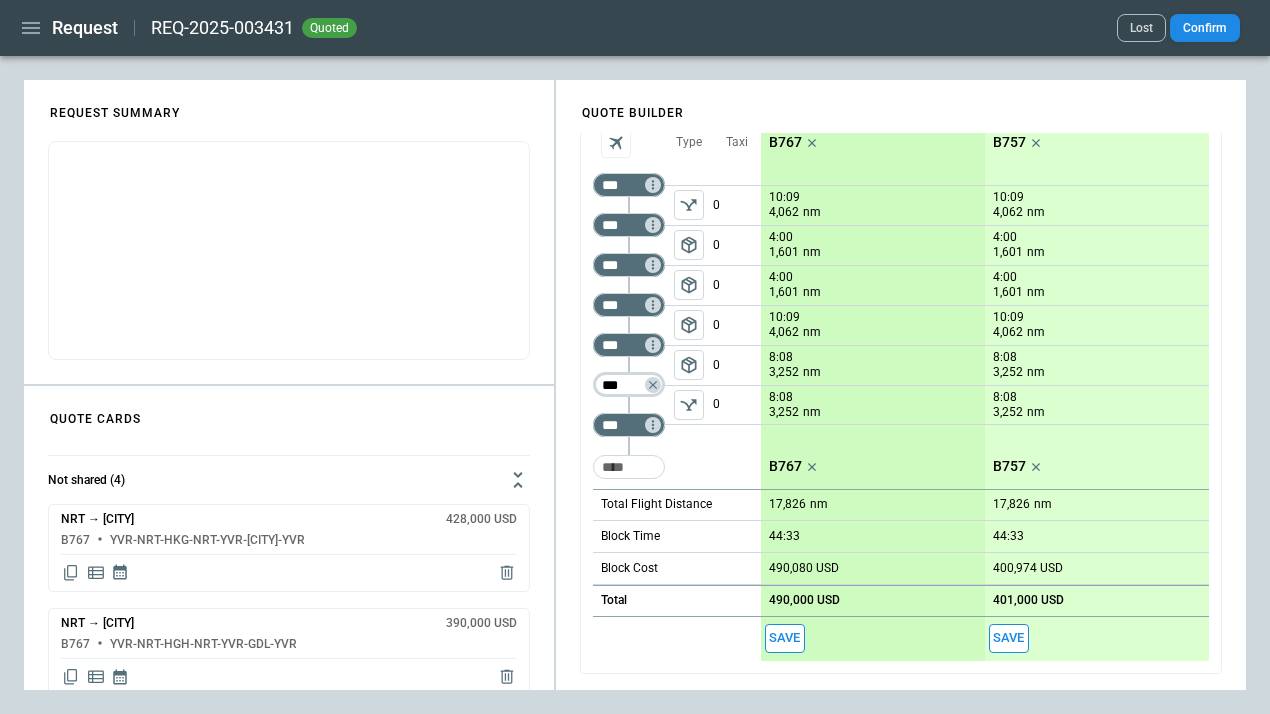 type on "***" 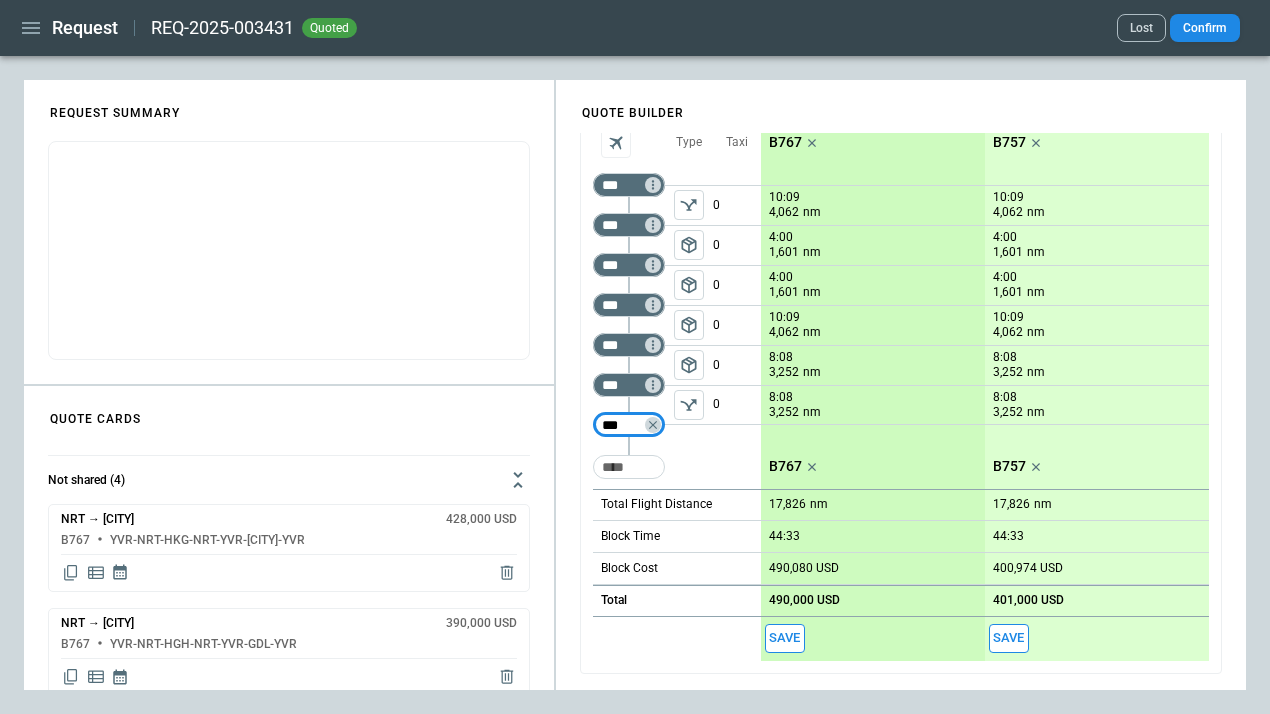 click on "Save" at bounding box center [785, 638] 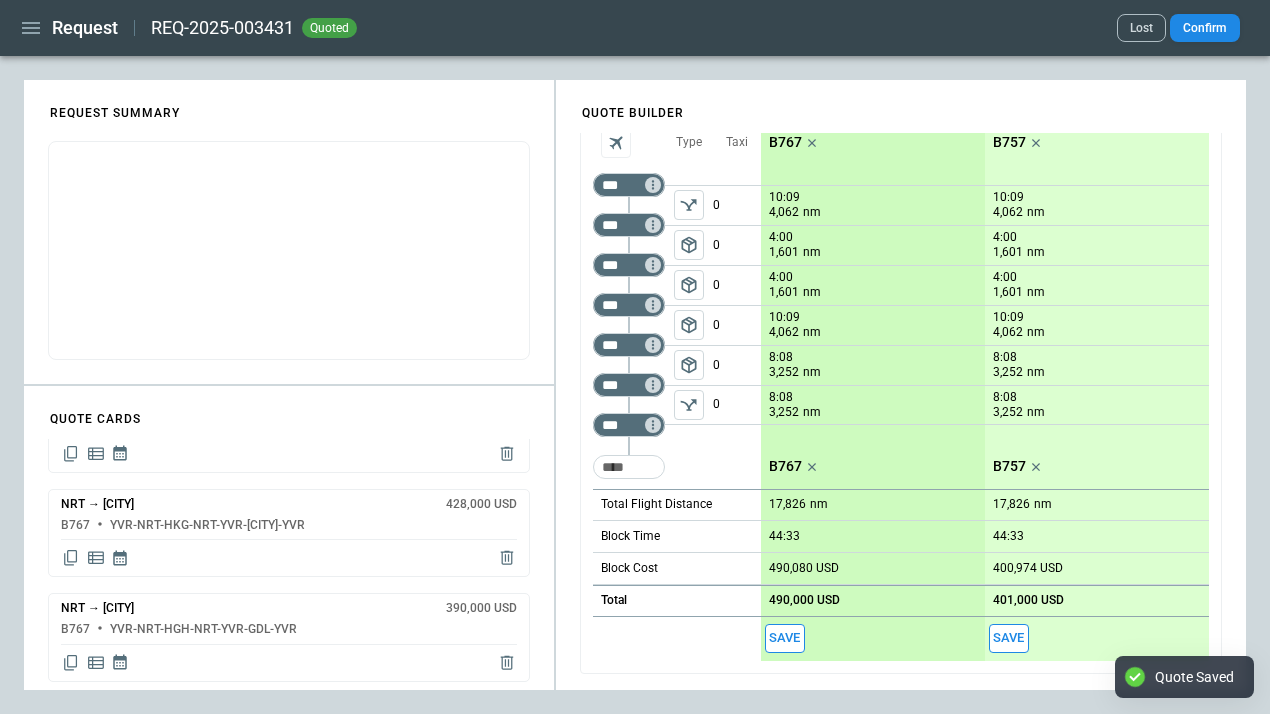 scroll, scrollTop: 100, scrollLeft: 0, axis: vertical 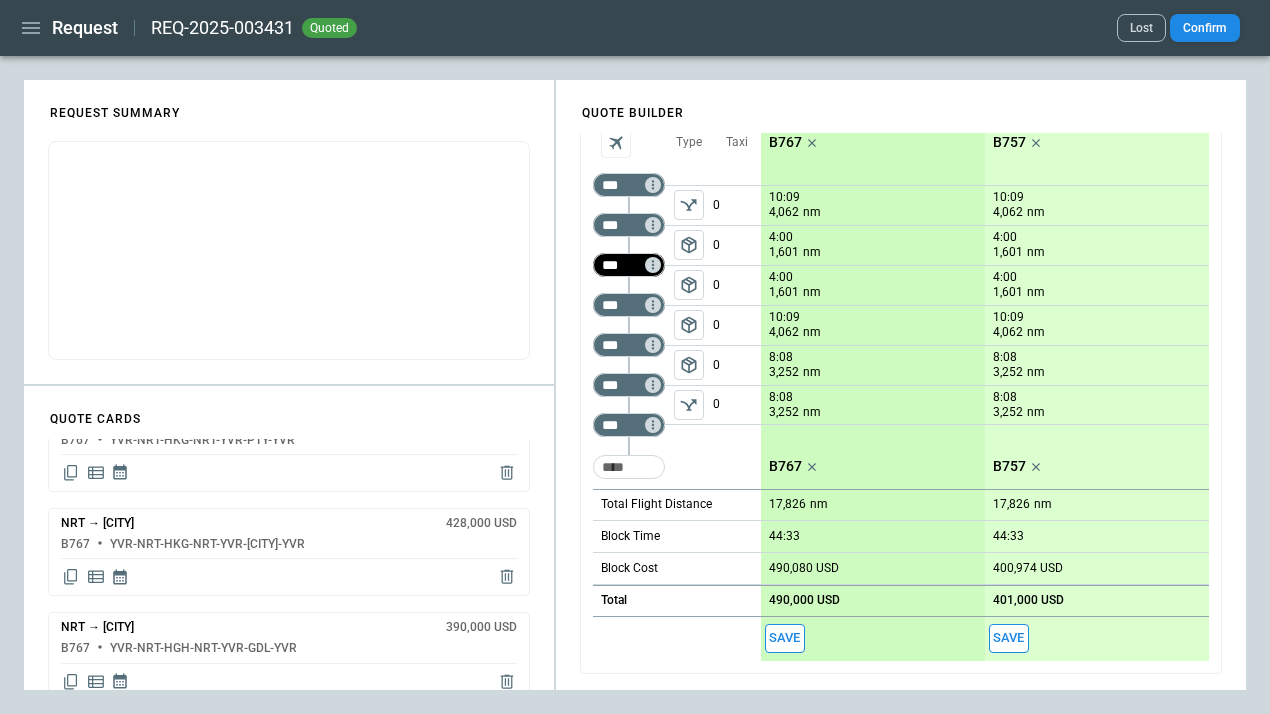 click on "***" at bounding box center [625, 265] 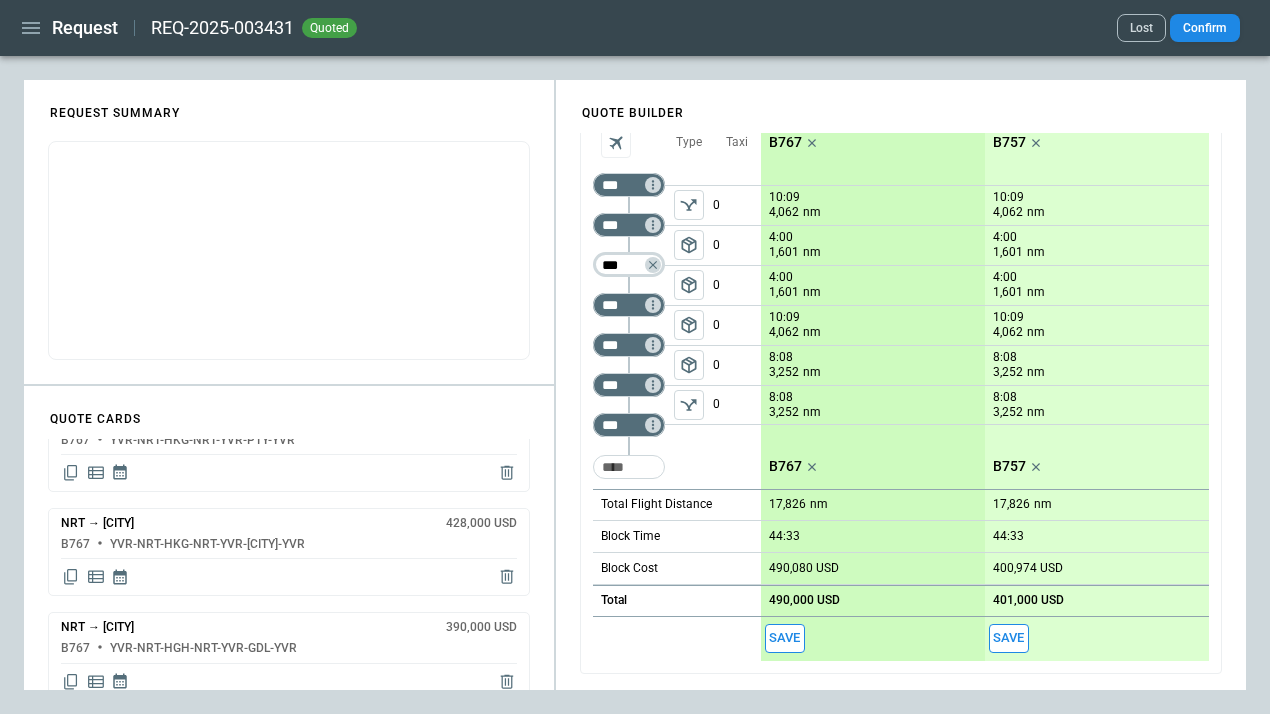 type on "***" 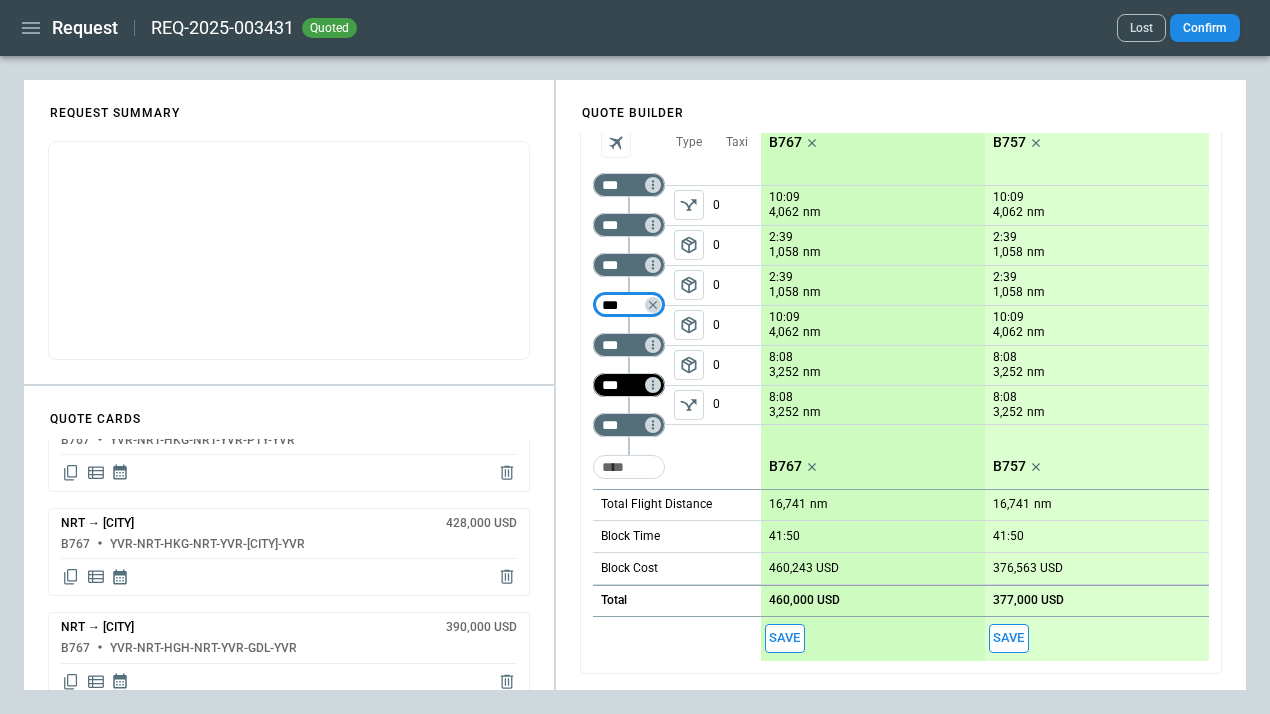 click on "***" at bounding box center [625, 385] 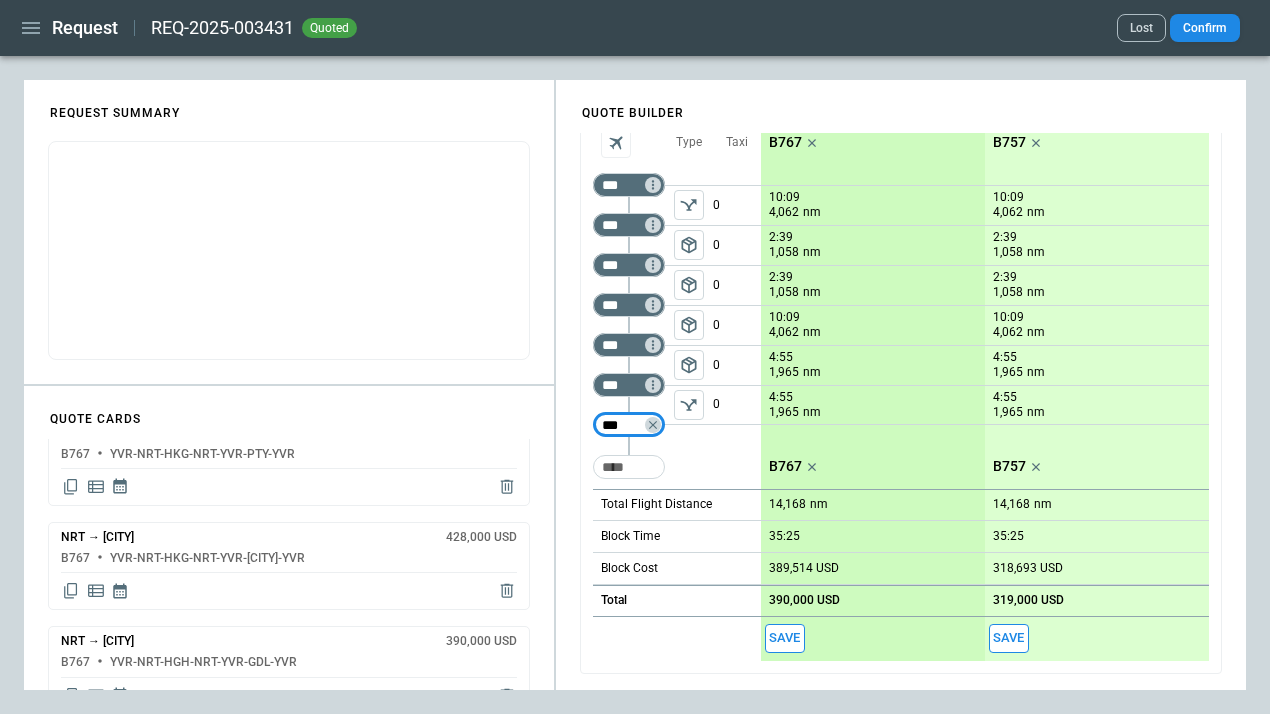 scroll, scrollTop: 200, scrollLeft: 0, axis: vertical 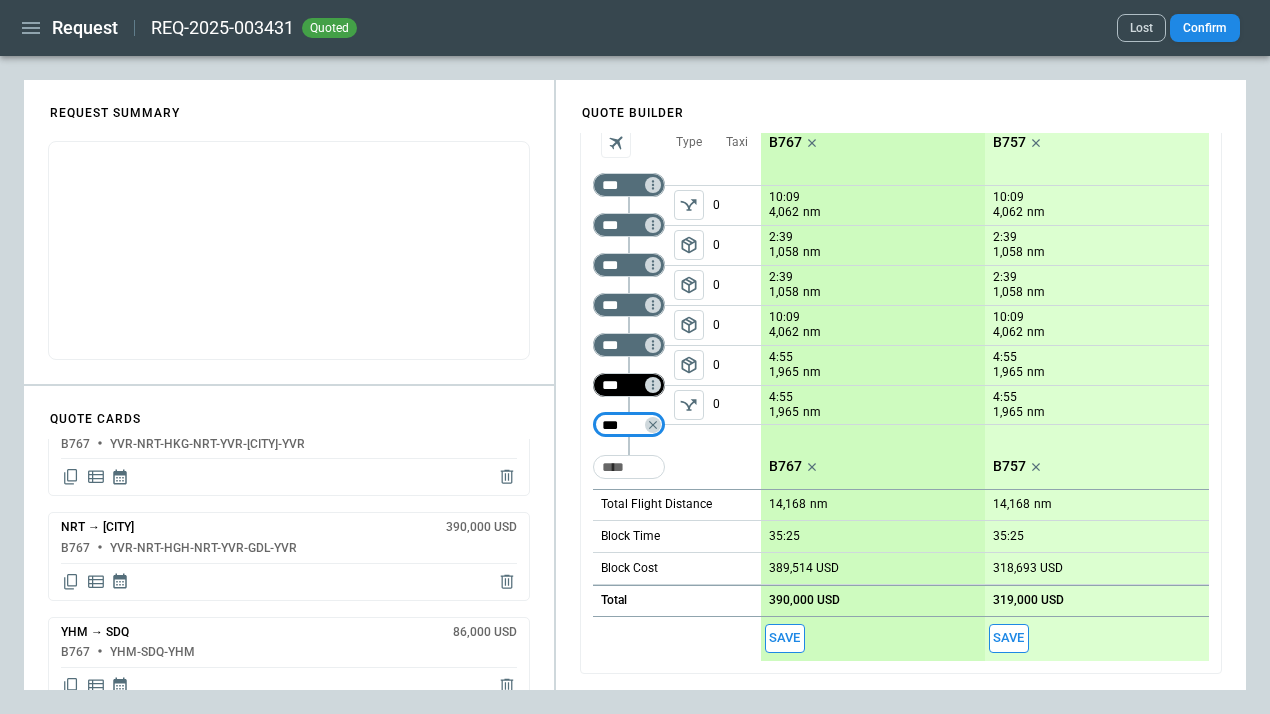 click on "***" at bounding box center (625, 385) 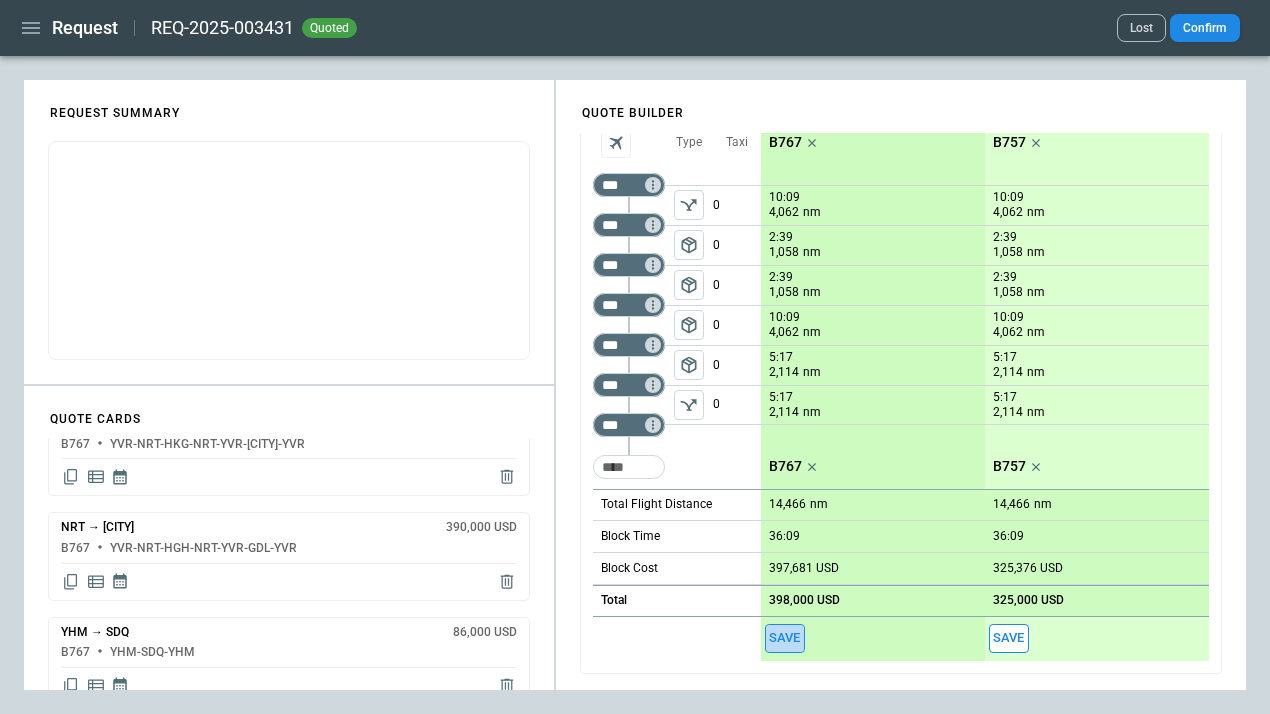 click on "Save" at bounding box center (785, 638) 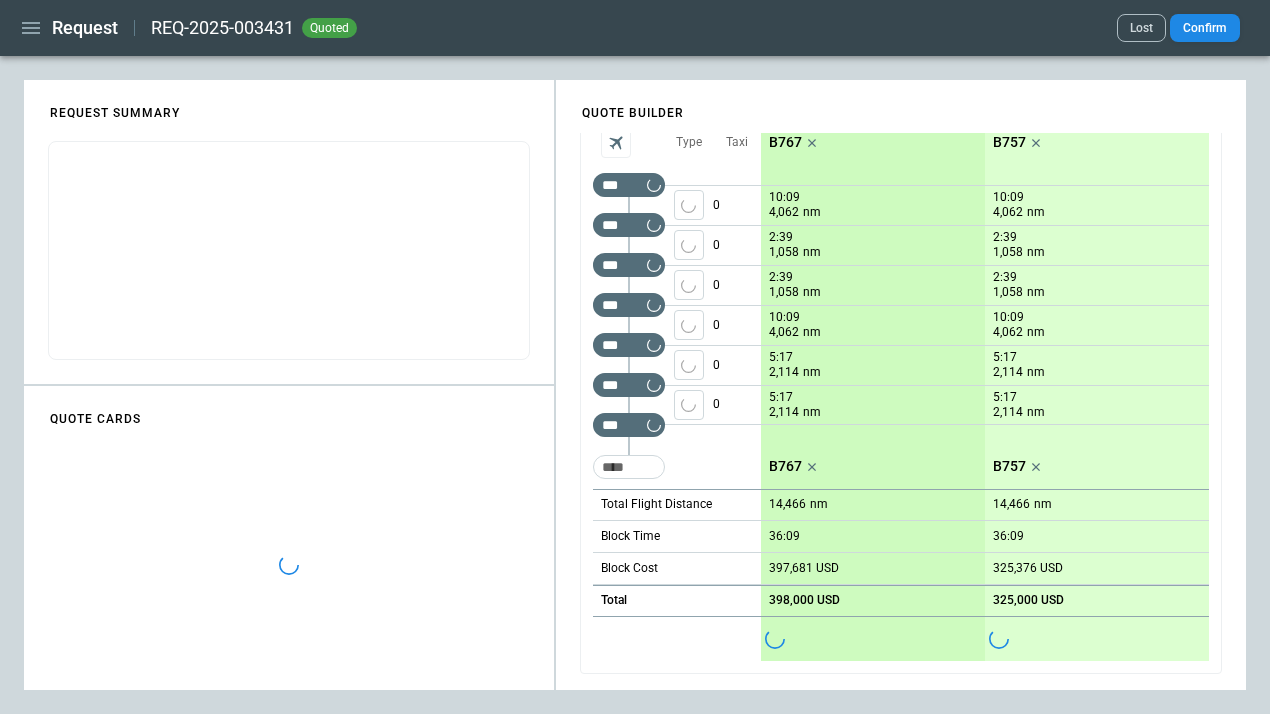scroll, scrollTop: 0, scrollLeft: 0, axis: both 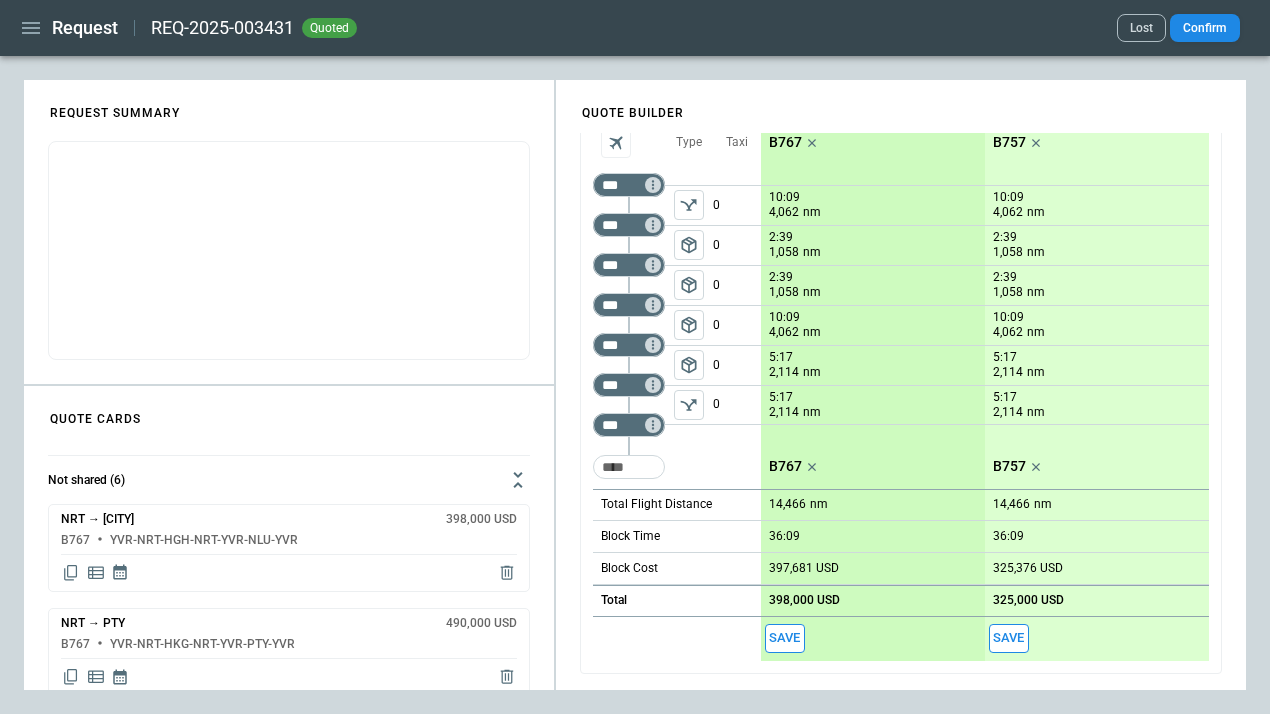 click on "**********" at bounding box center (901, 304) 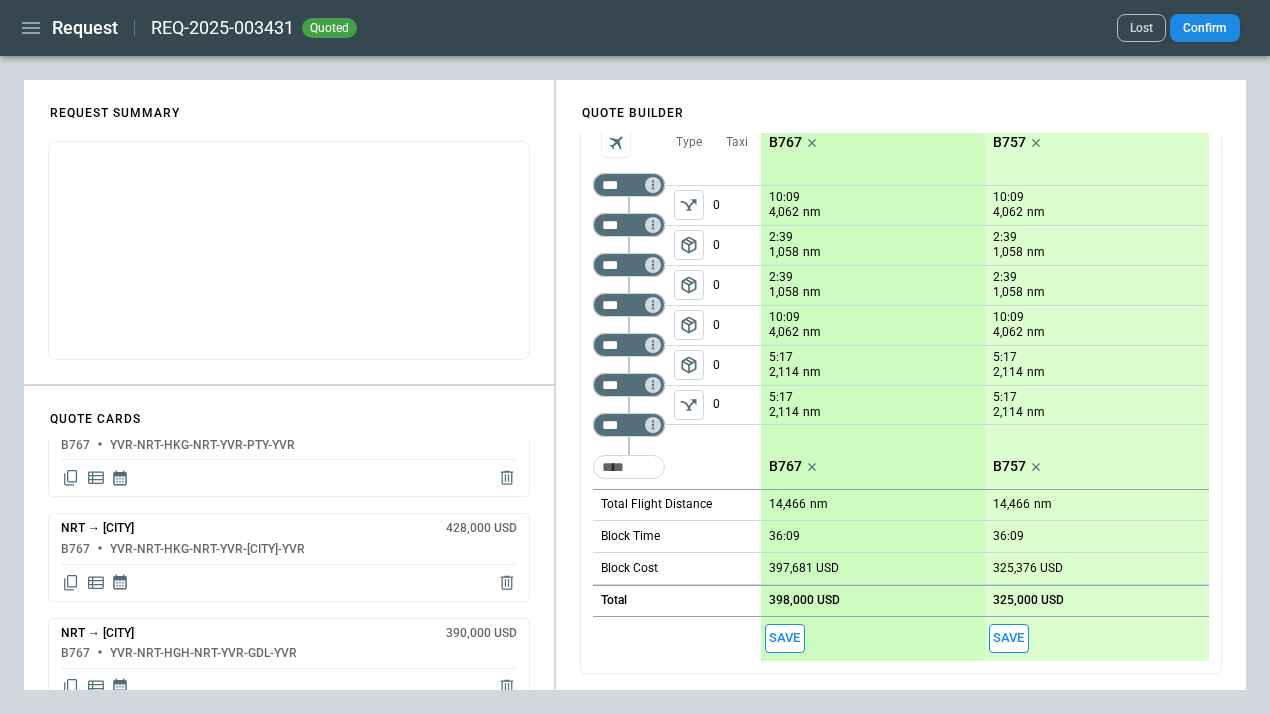 scroll, scrollTop: 200, scrollLeft: 0, axis: vertical 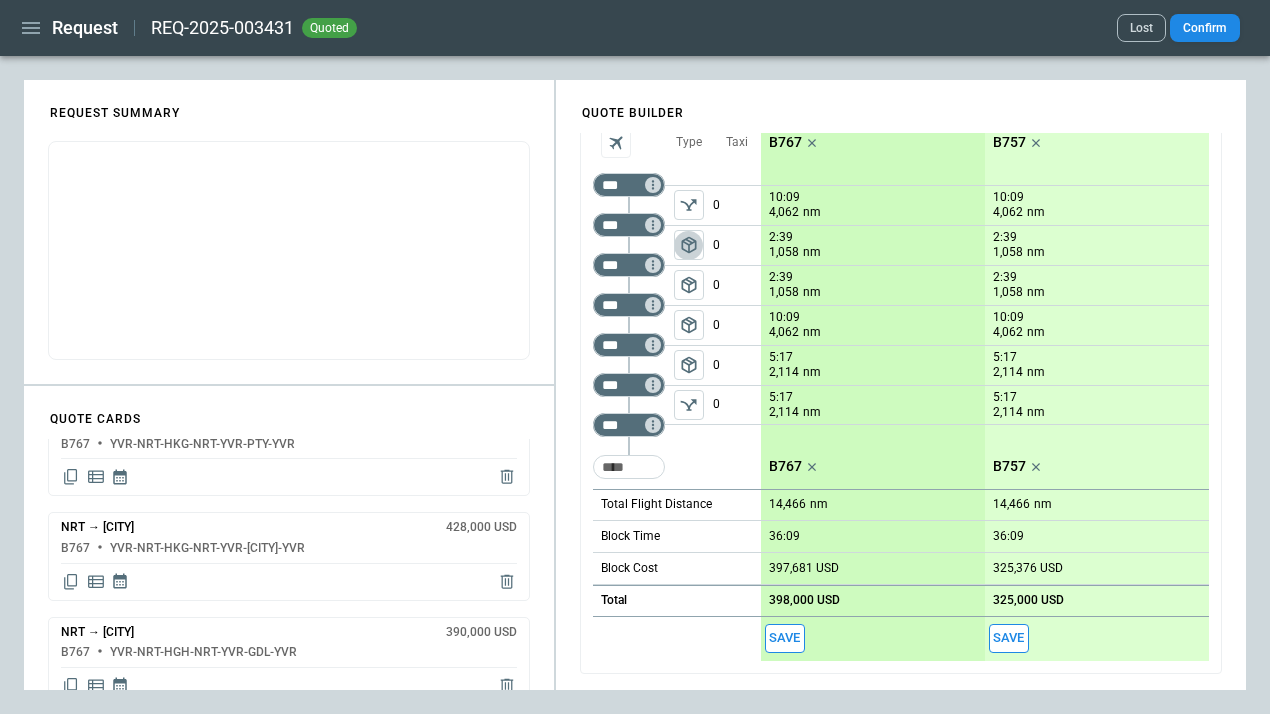 click on "package_2" at bounding box center [689, 245] 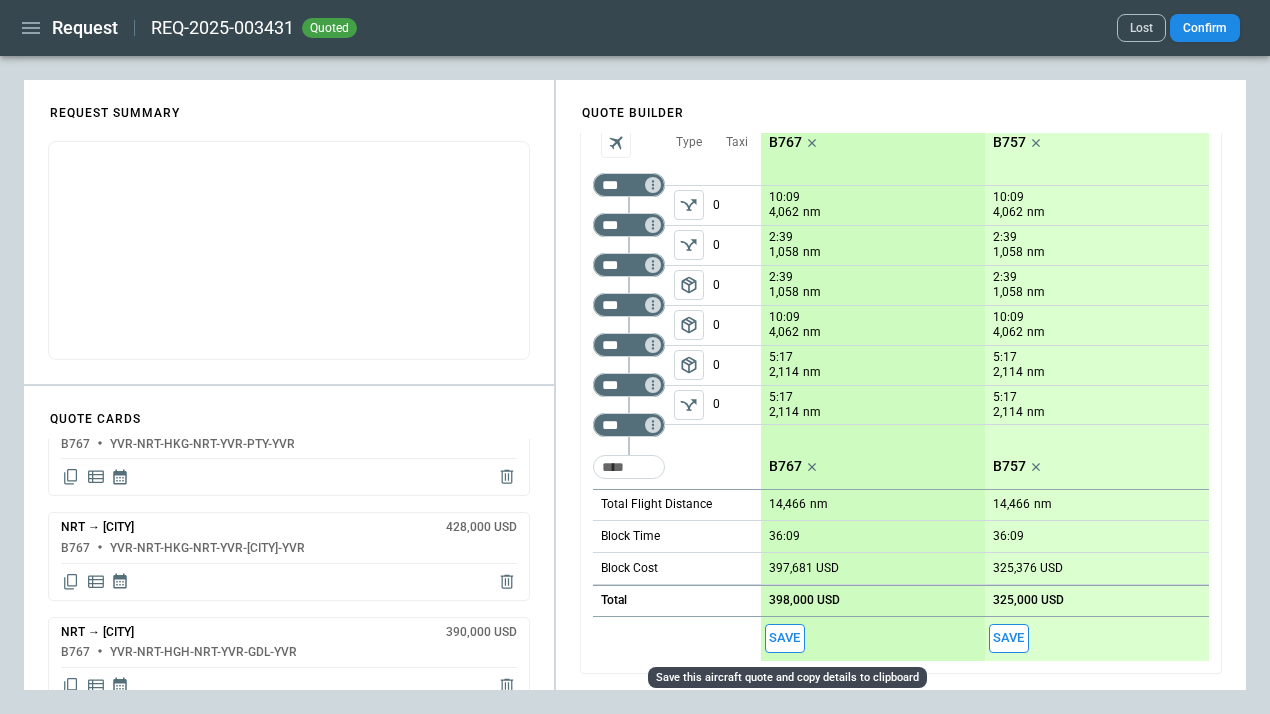 click on "Save" at bounding box center (785, 638) 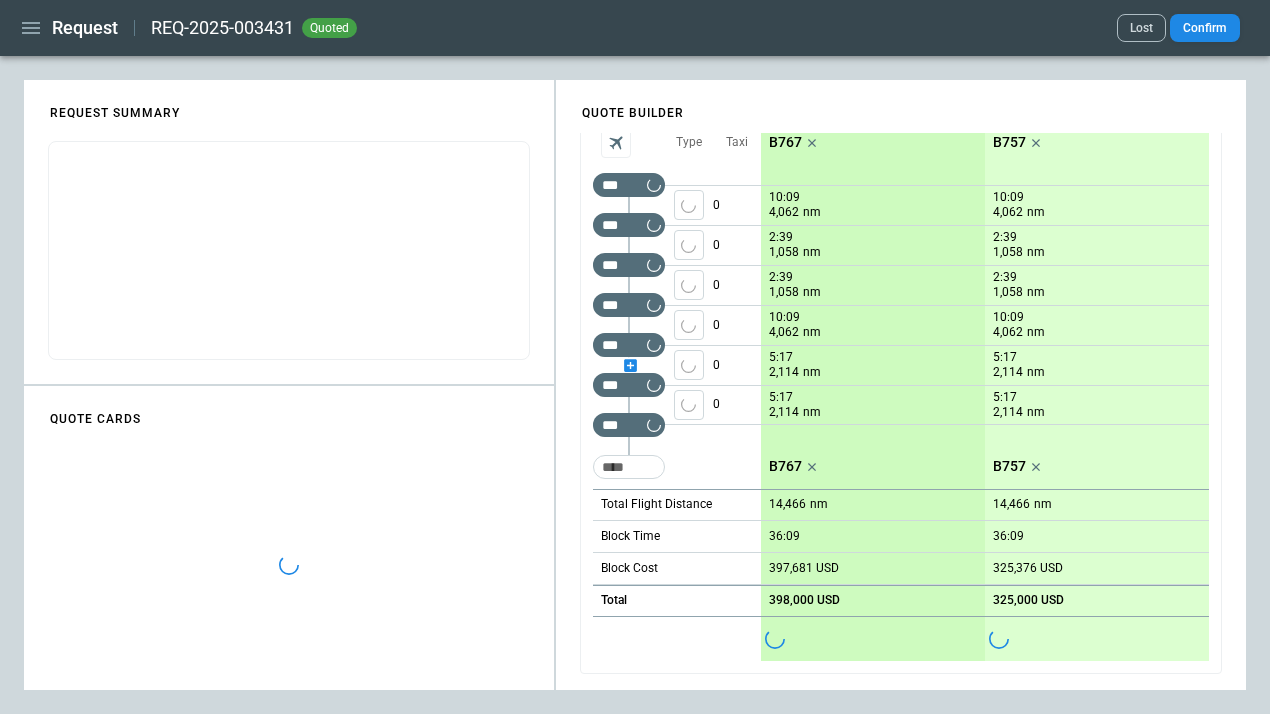 scroll, scrollTop: 0, scrollLeft: 0, axis: both 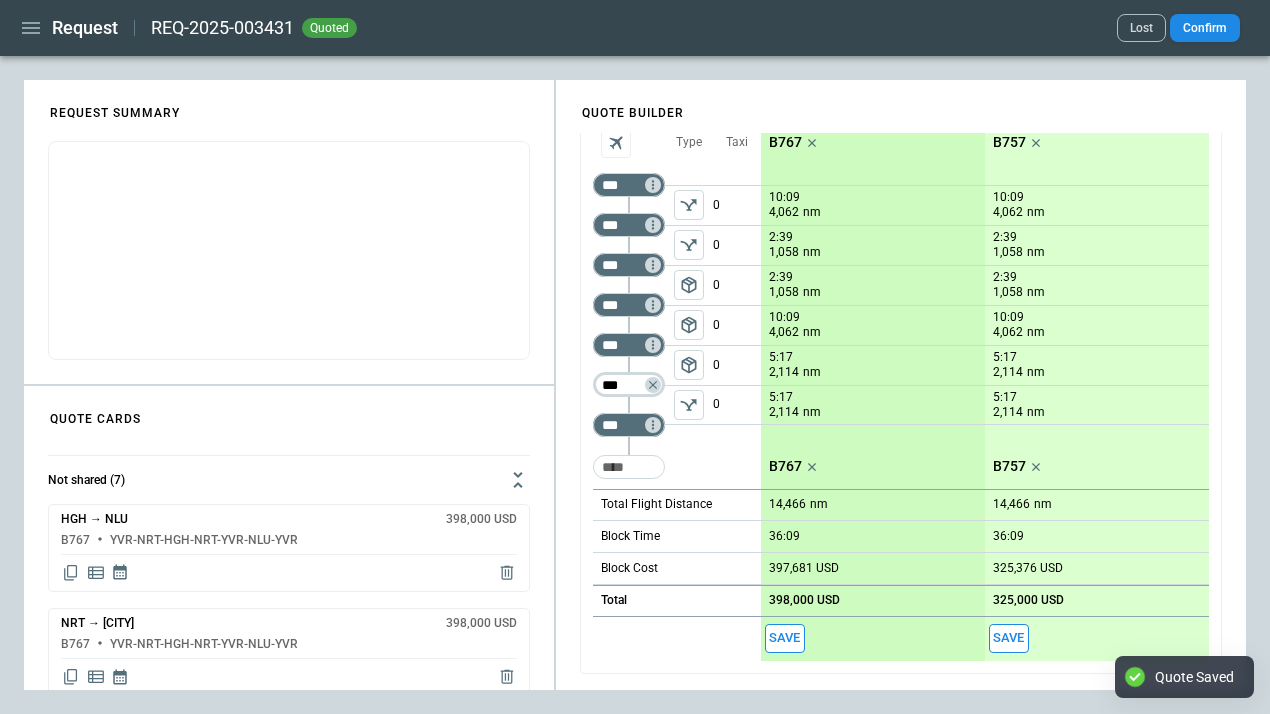 click on "***" at bounding box center [625, 385] 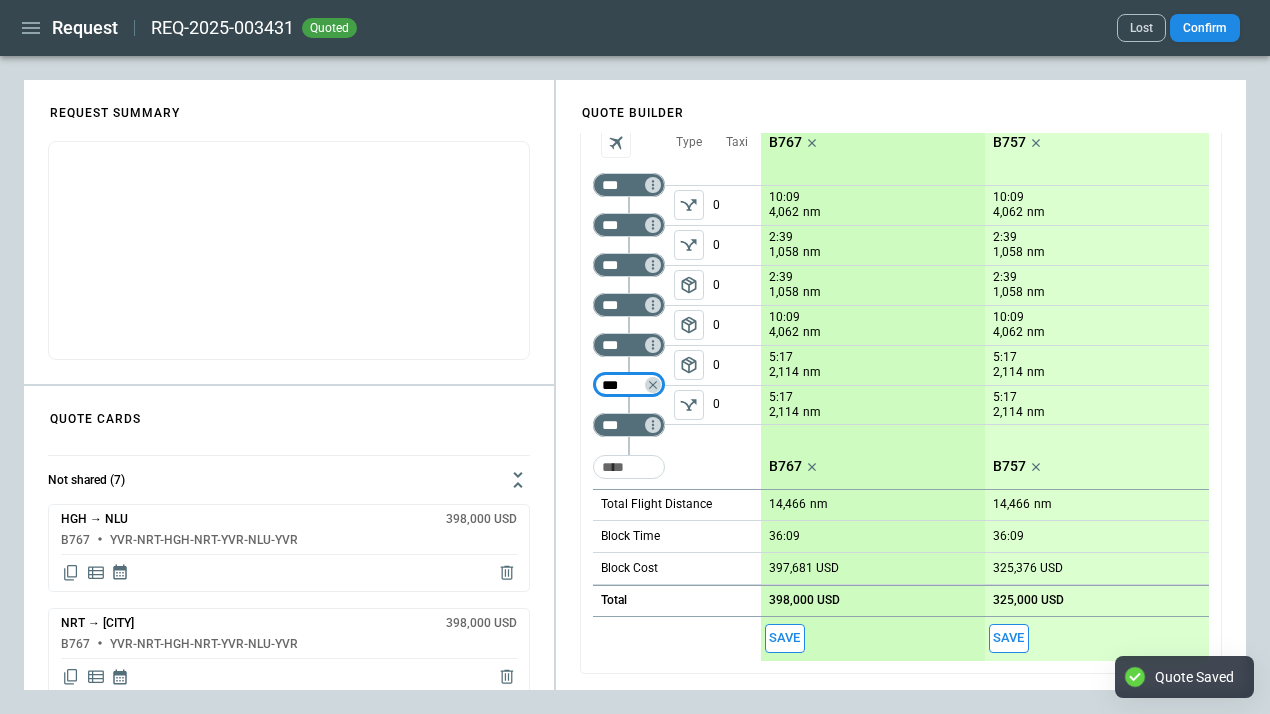 type on "***" 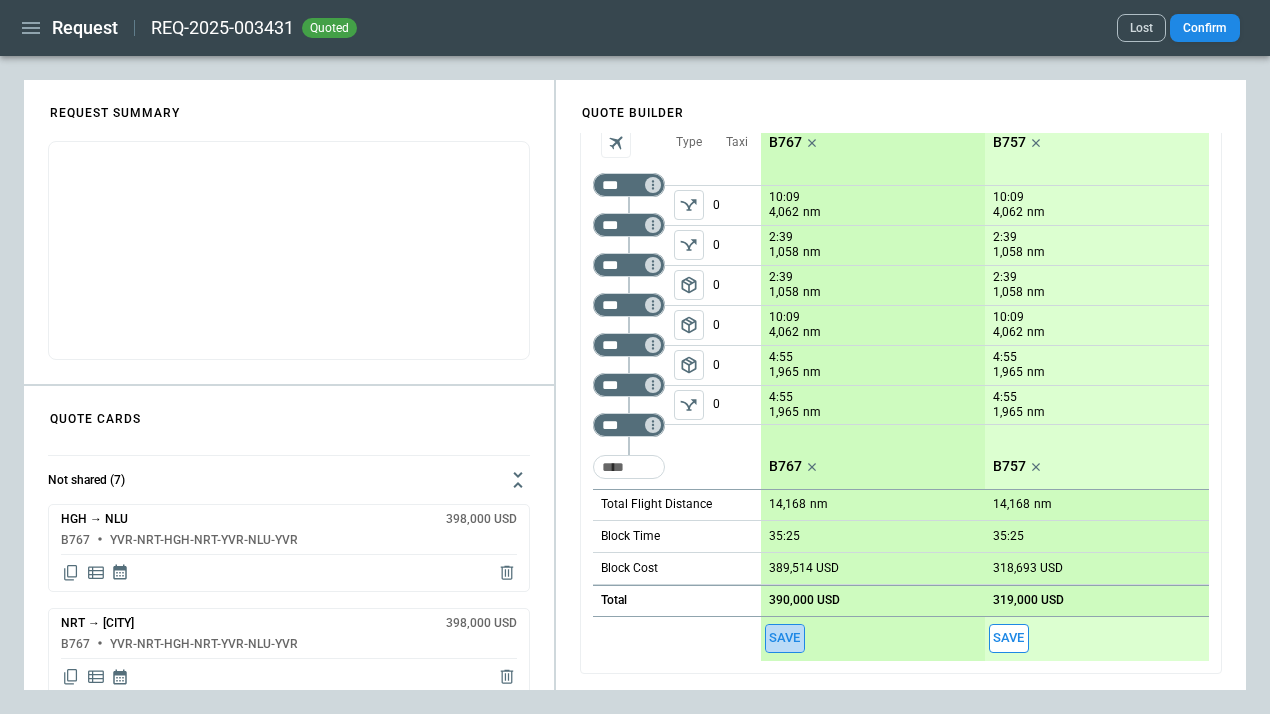 click on "Save" at bounding box center (785, 638) 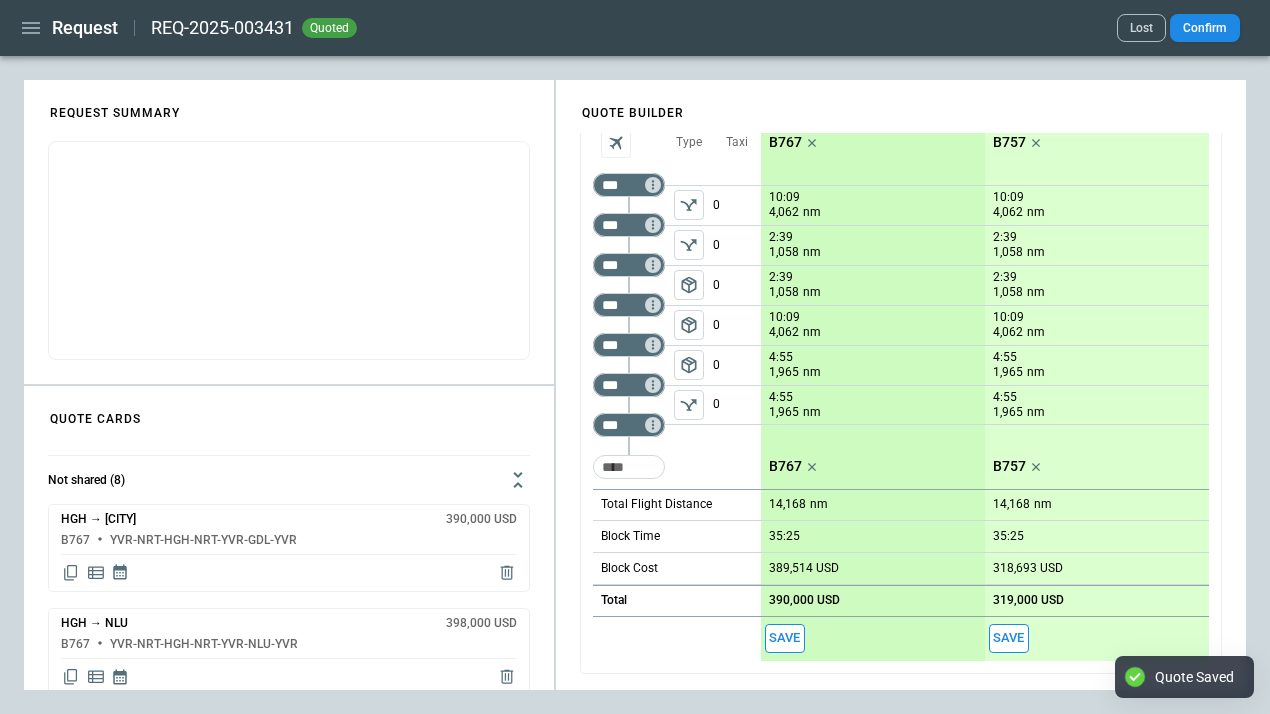 click 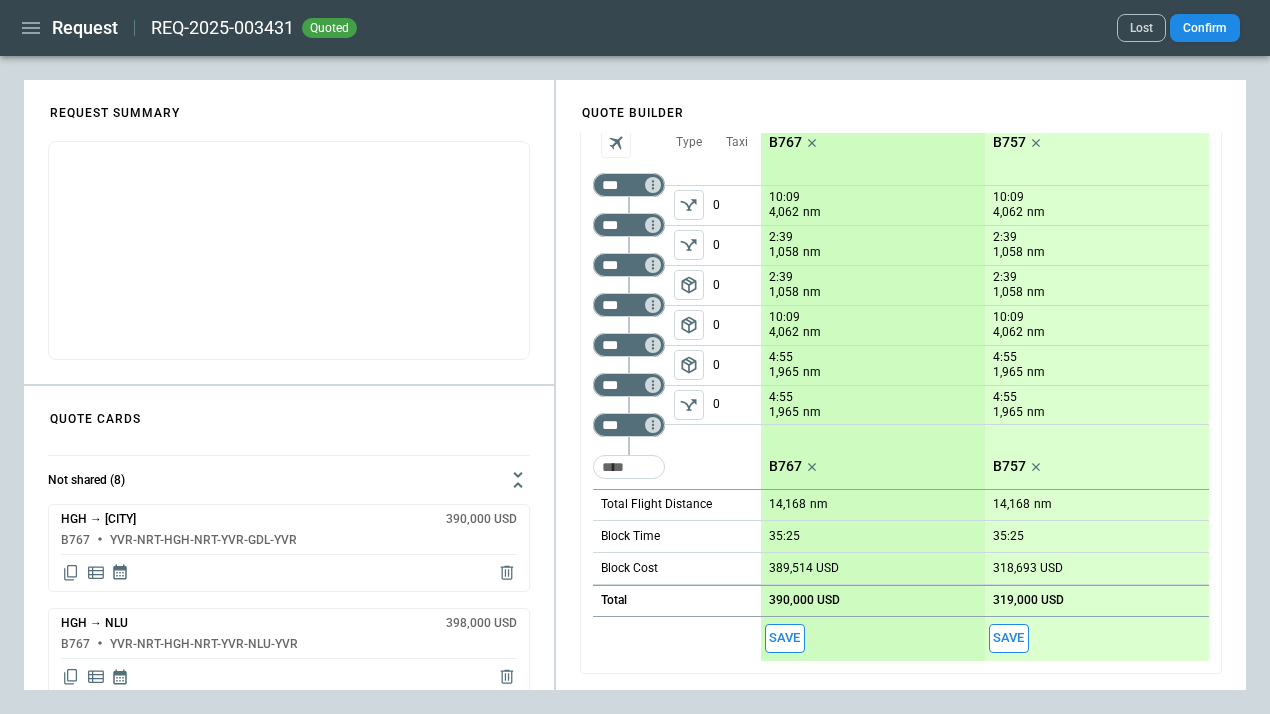 drag, startPoint x: 69, startPoint y: 572, endPoint x: 92, endPoint y: 580, distance: 24.351591 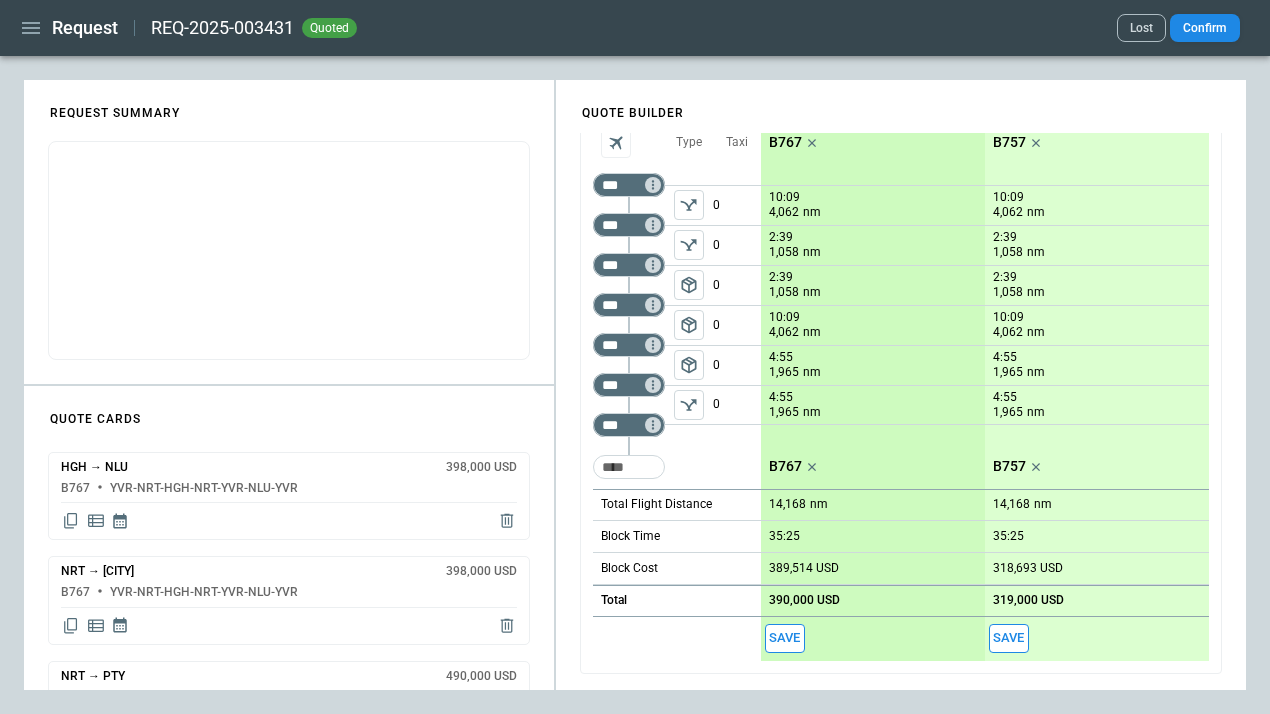 scroll, scrollTop: 200, scrollLeft: 0, axis: vertical 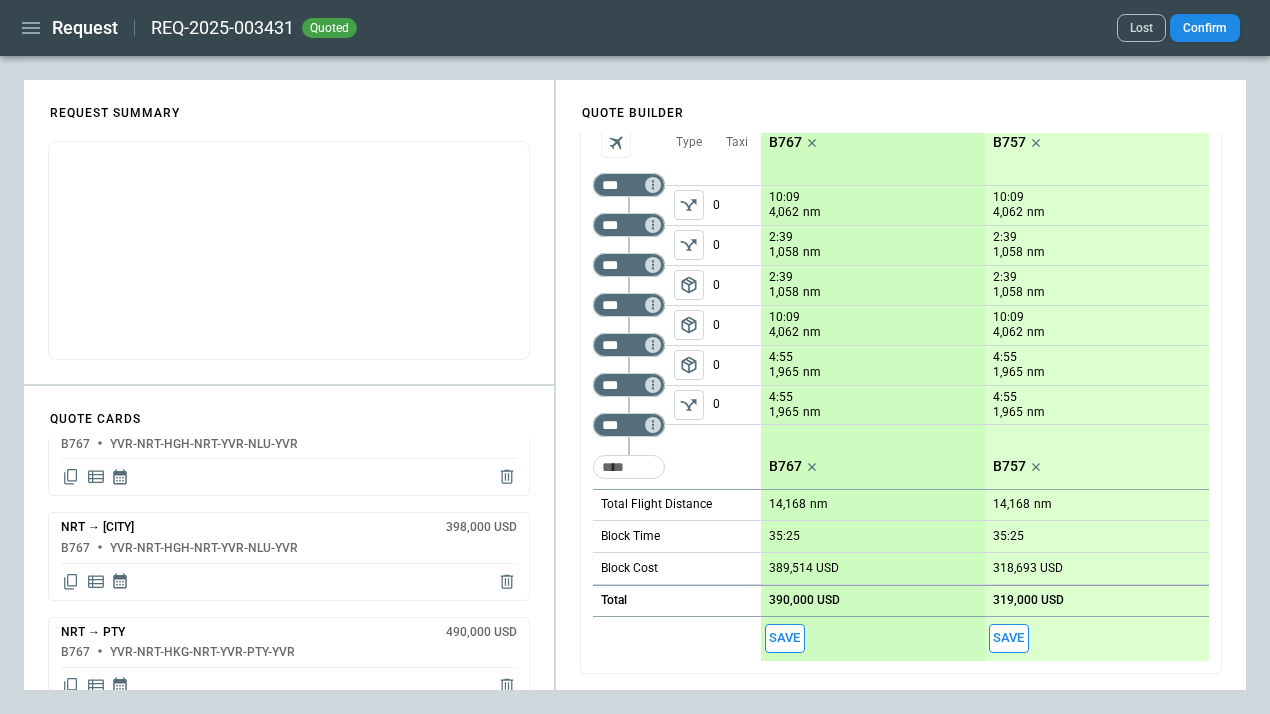 click on "**********" at bounding box center (901, 304) 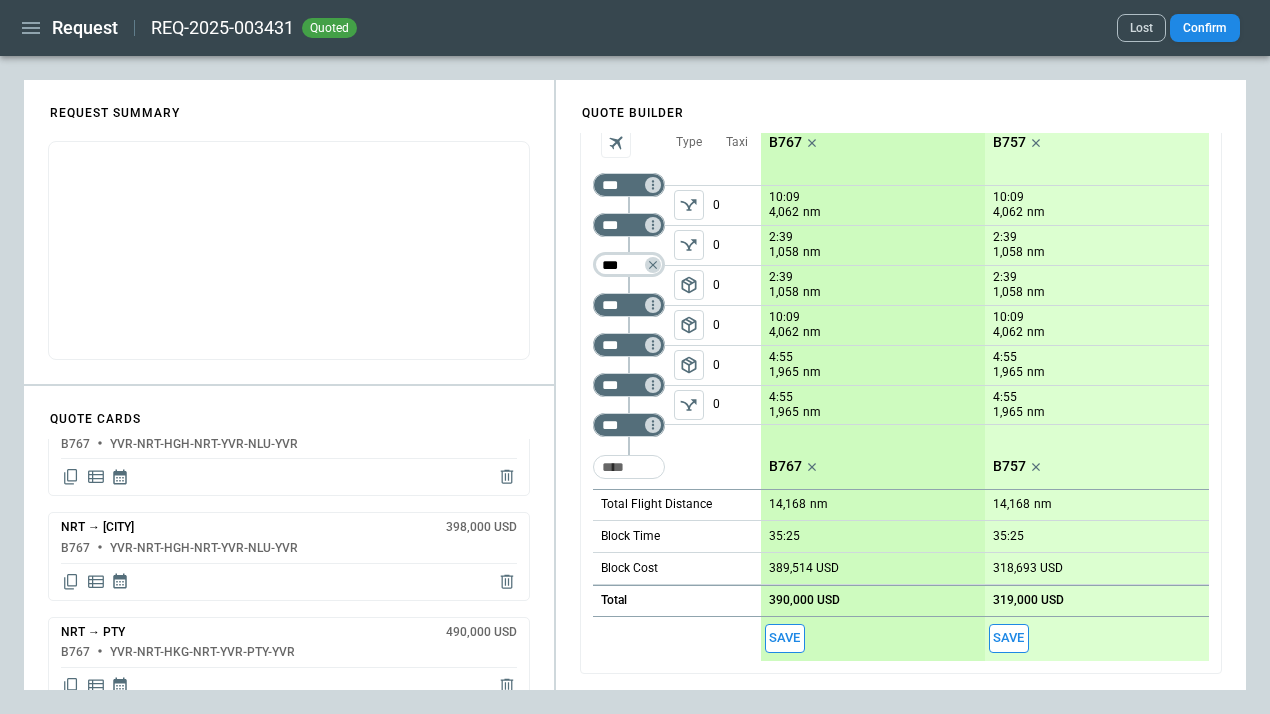 click on "***" at bounding box center [625, 265] 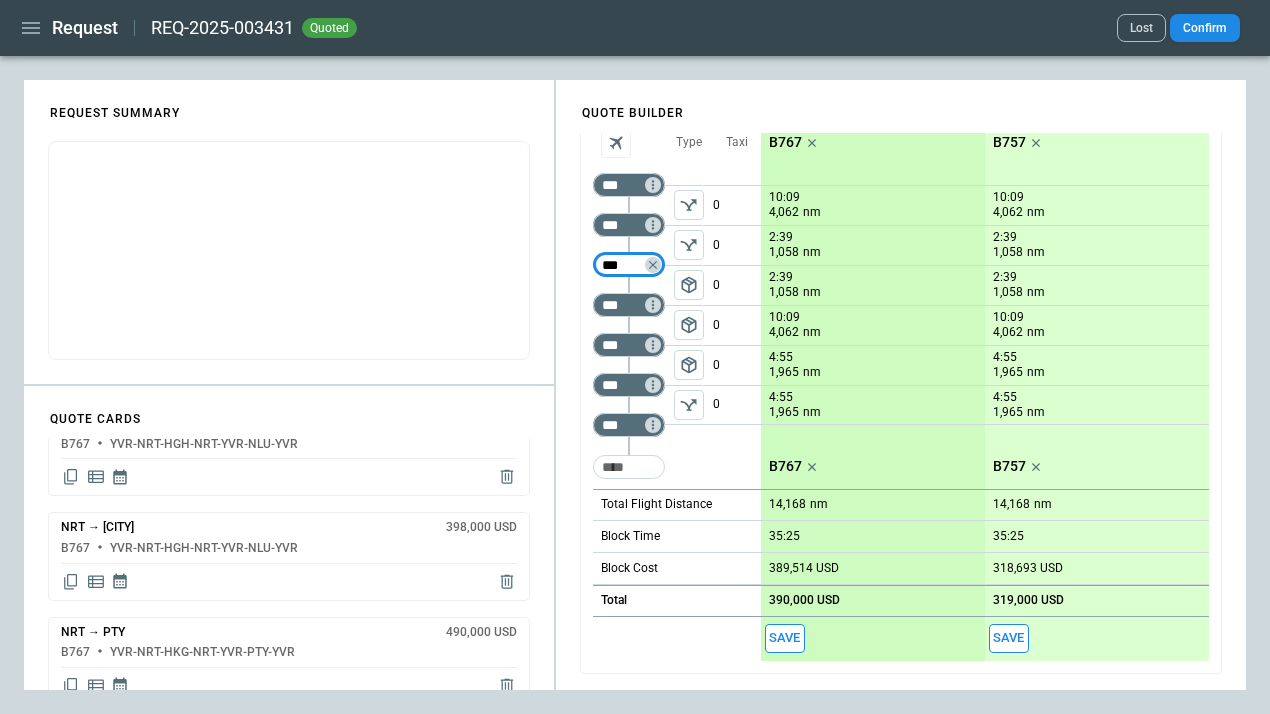 type on "***" 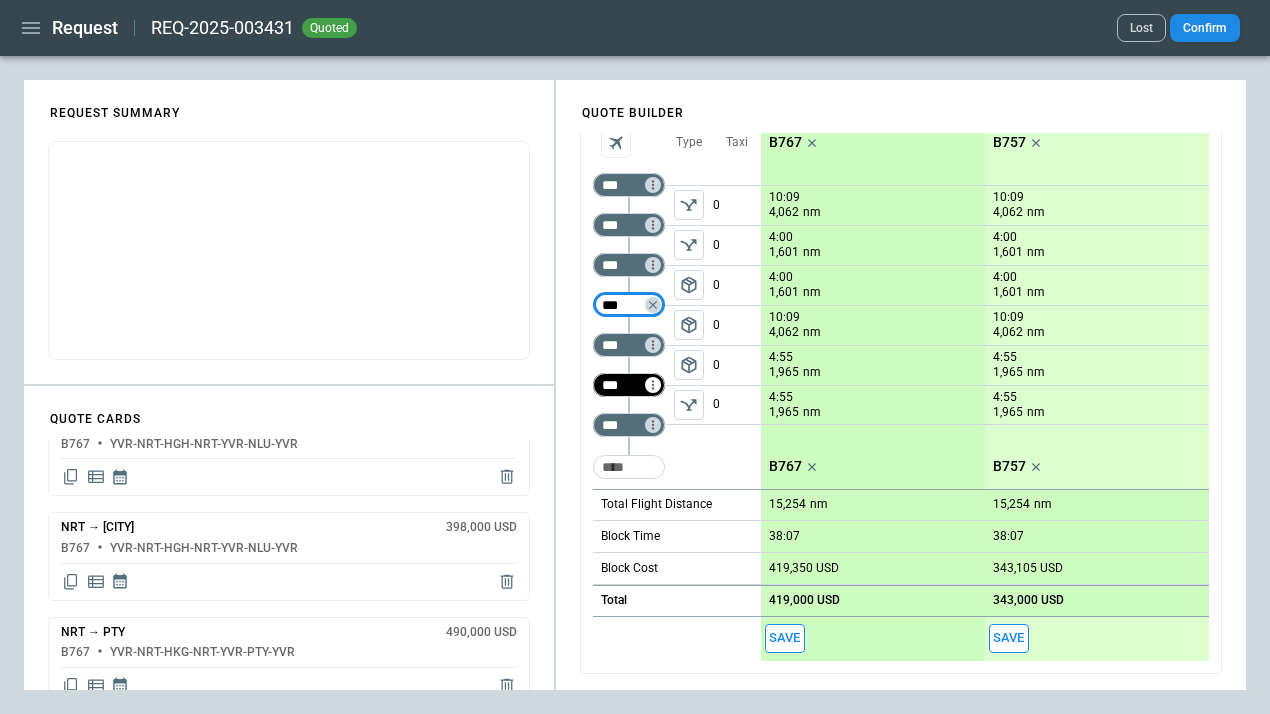 click on "*** ​" at bounding box center (629, 385) 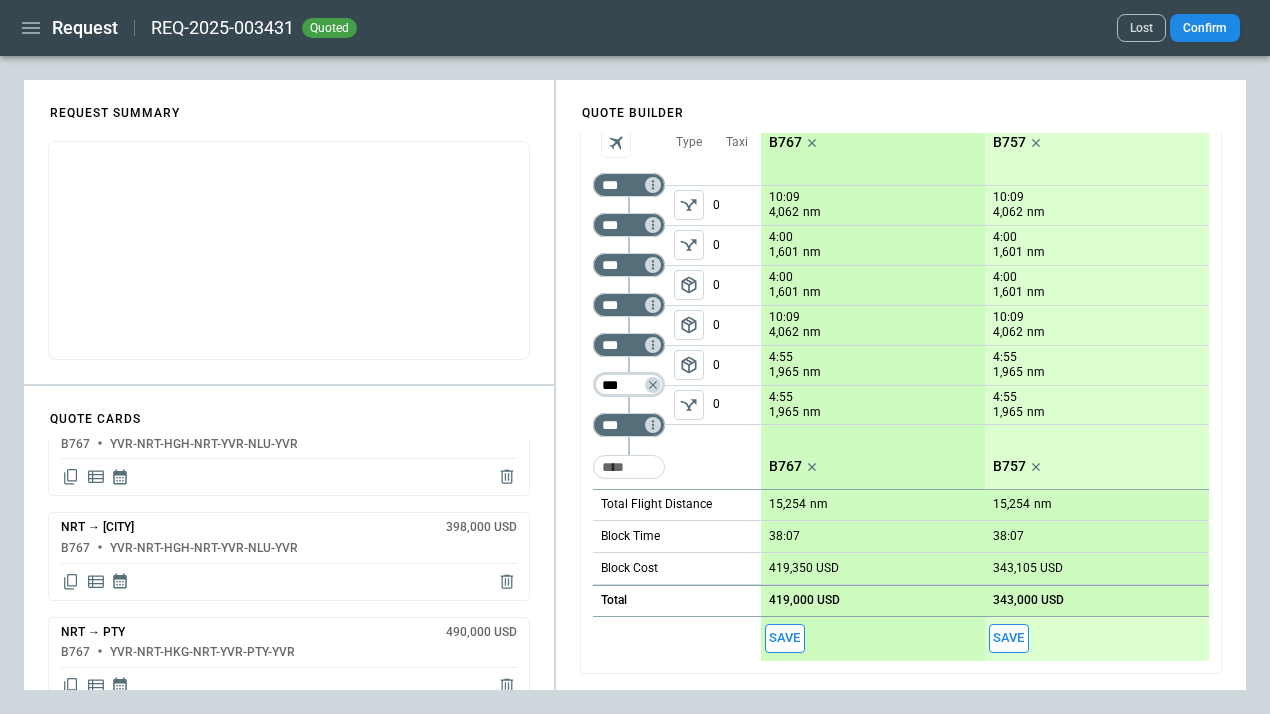 click on "***" at bounding box center (625, 385) 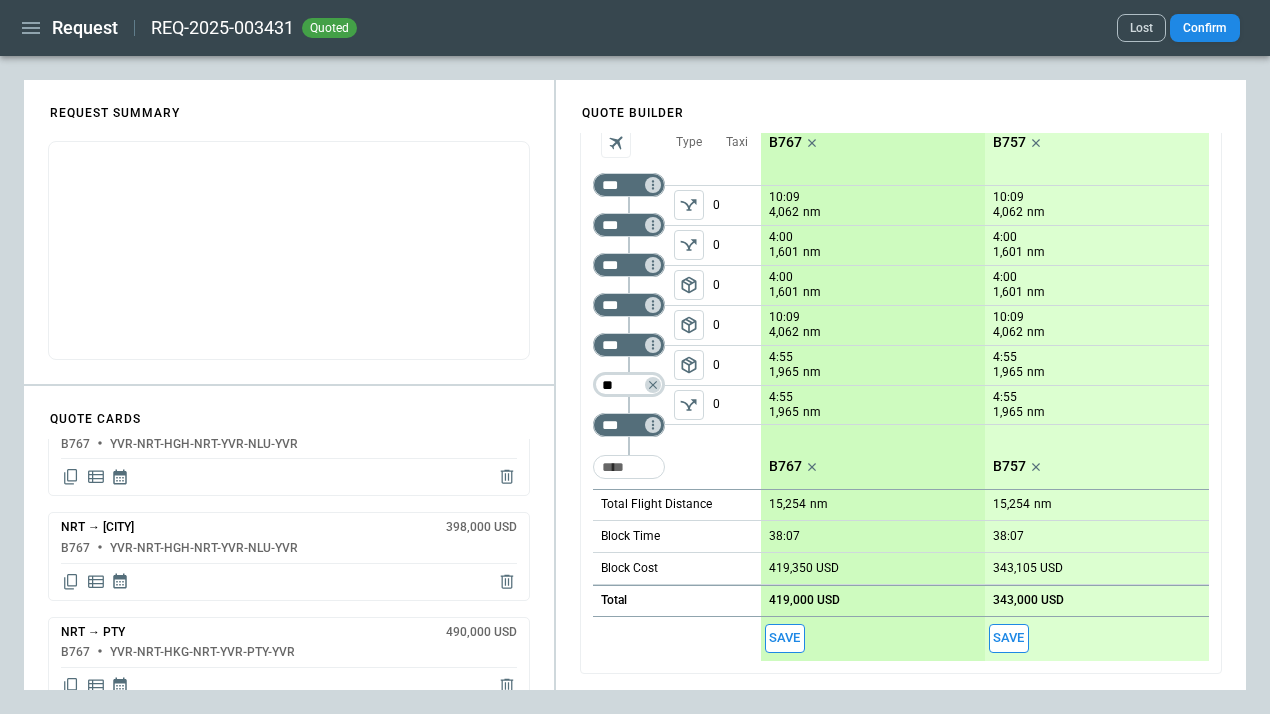 type on "*" 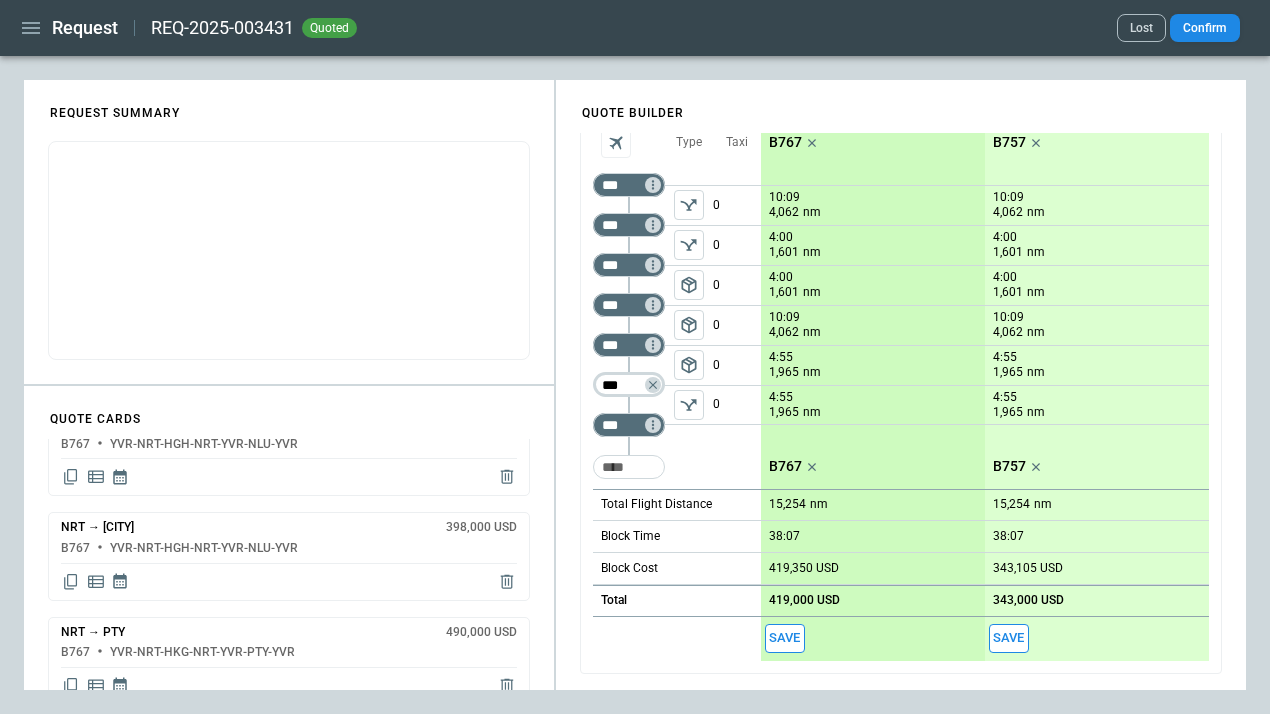 type on "***" 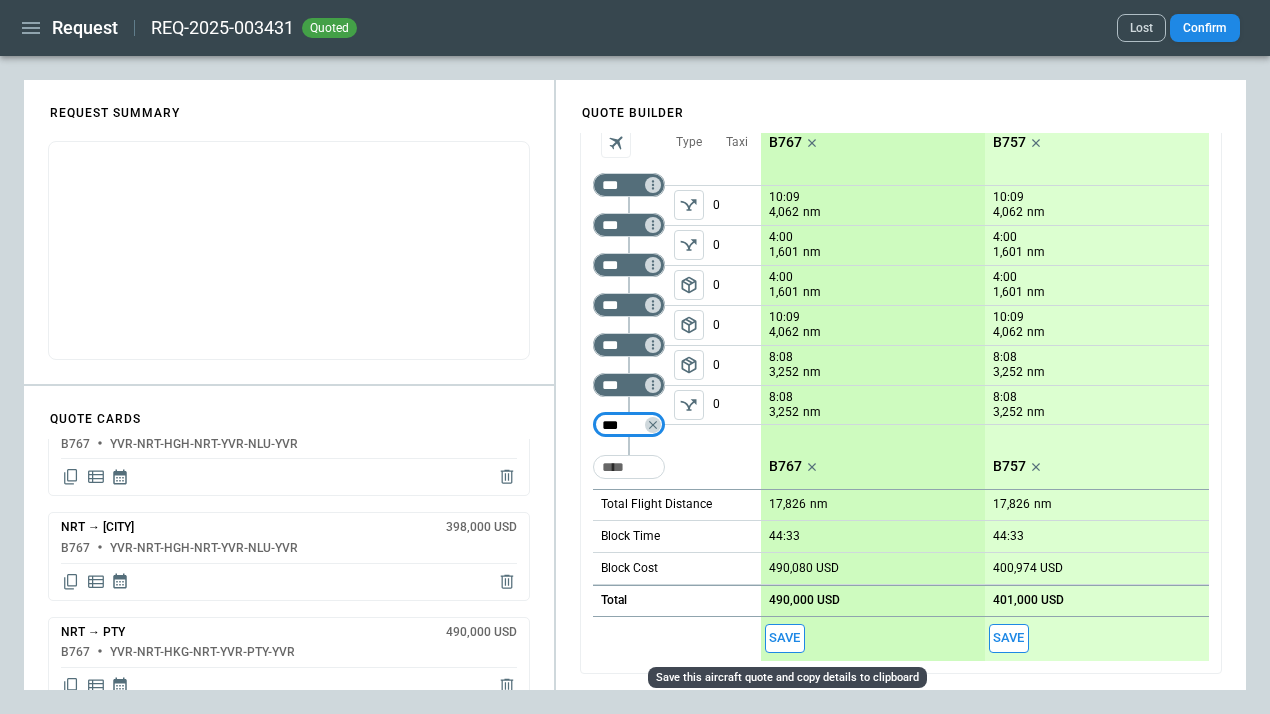 click on "Save" at bounding box center [785, 638] 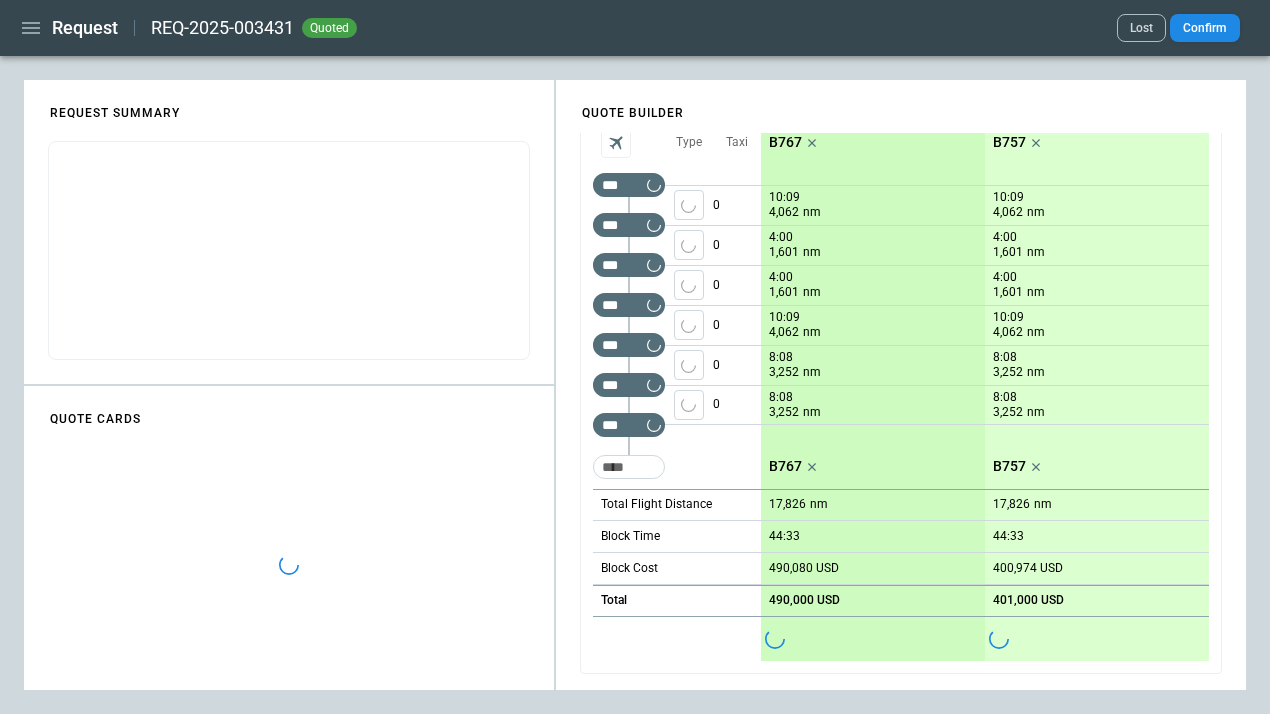 scroll, scrollTop: 0, scrollLeft: 0, axis: both 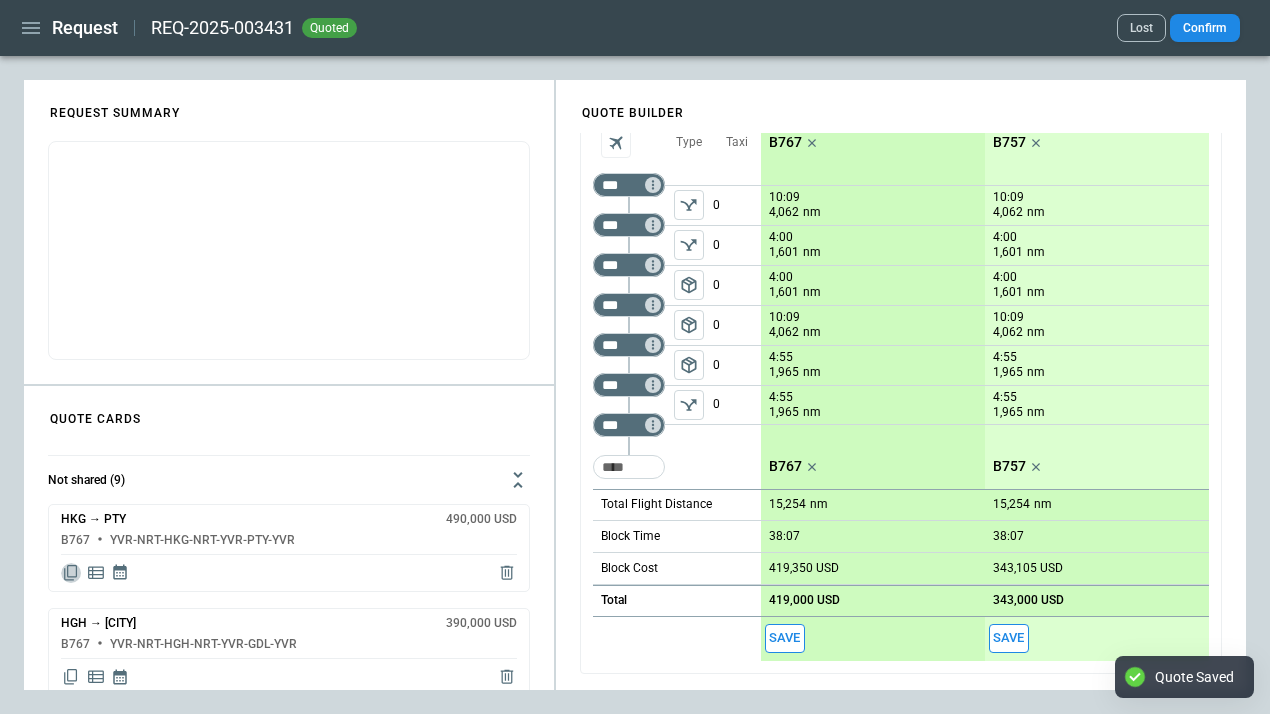 click 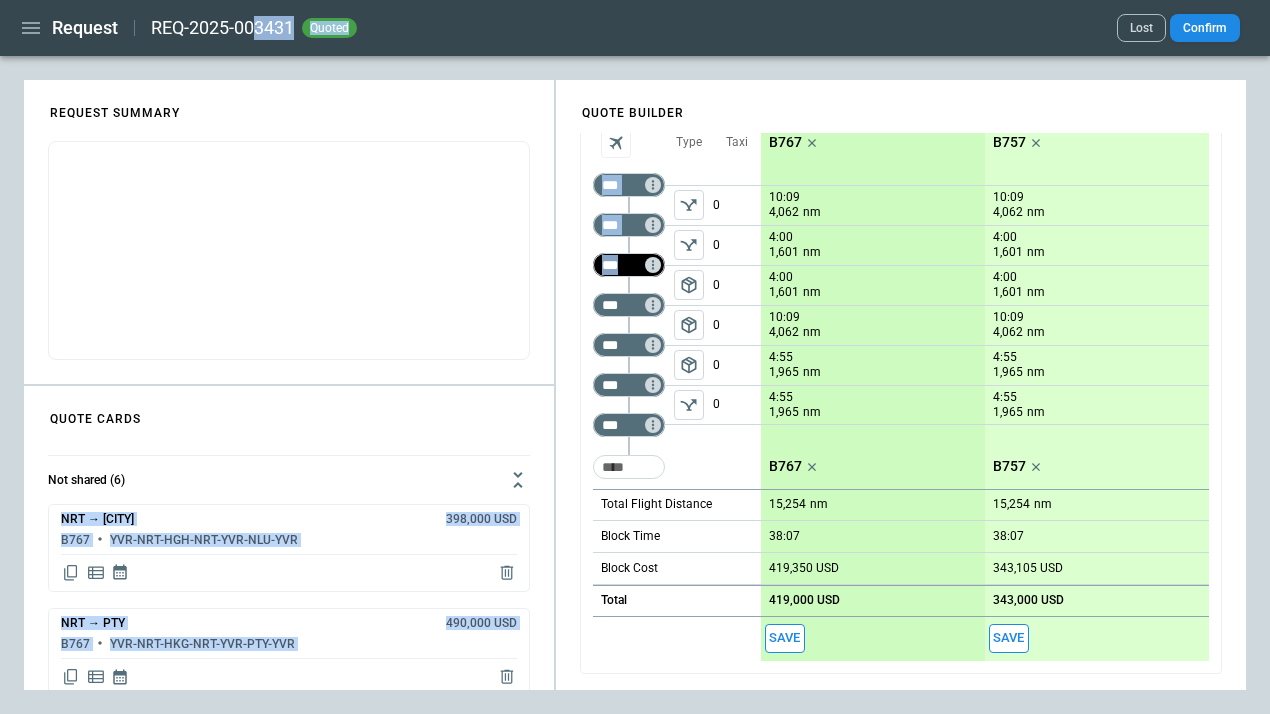 drag, startPoint x: 256, startPoint y: 24, endPoint x: 664, endPoint y: 266, distance: 474.37115 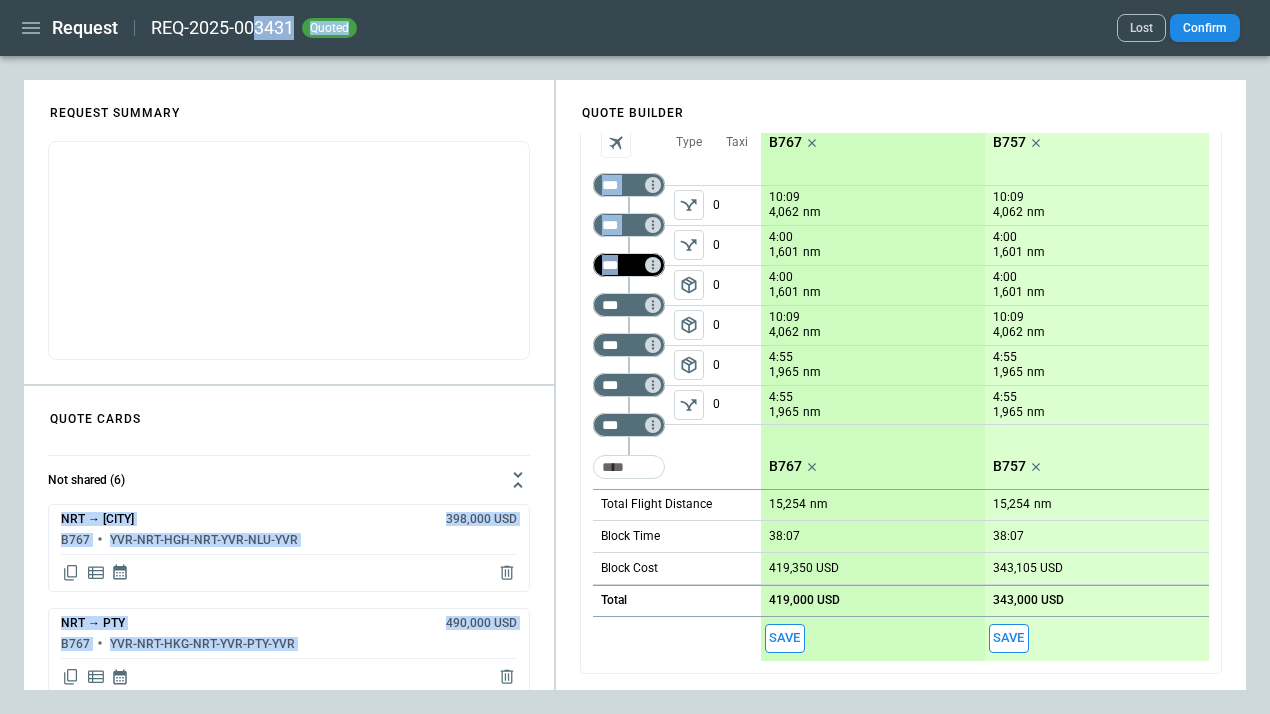 click on "**********" at bounding box center [635, 357] 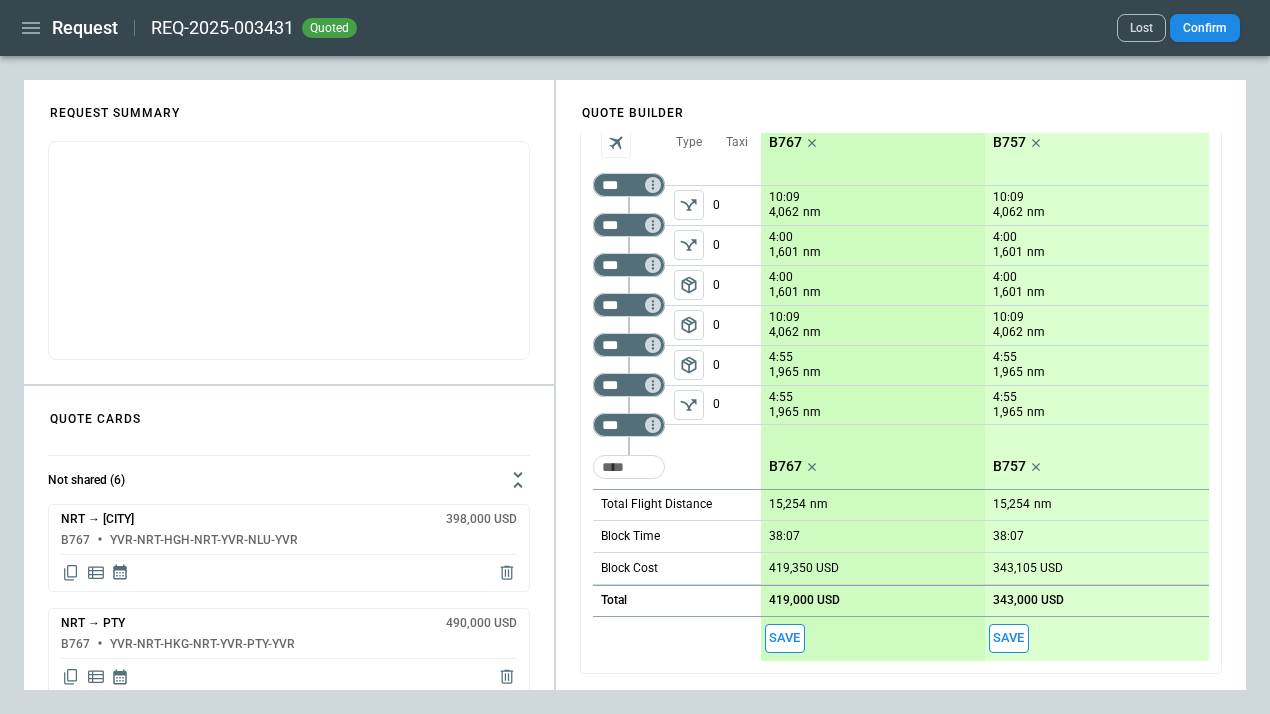 click on "*** ​ *** ​ *** ​ *** ​ *** ​ *** ​ *** ​ ​ Type package_2 package_2 package_2 Taxi 0 0 0 0 0 0 Total Flight Distance Block Time Block Cost Total" at bounding box center (677, 391) 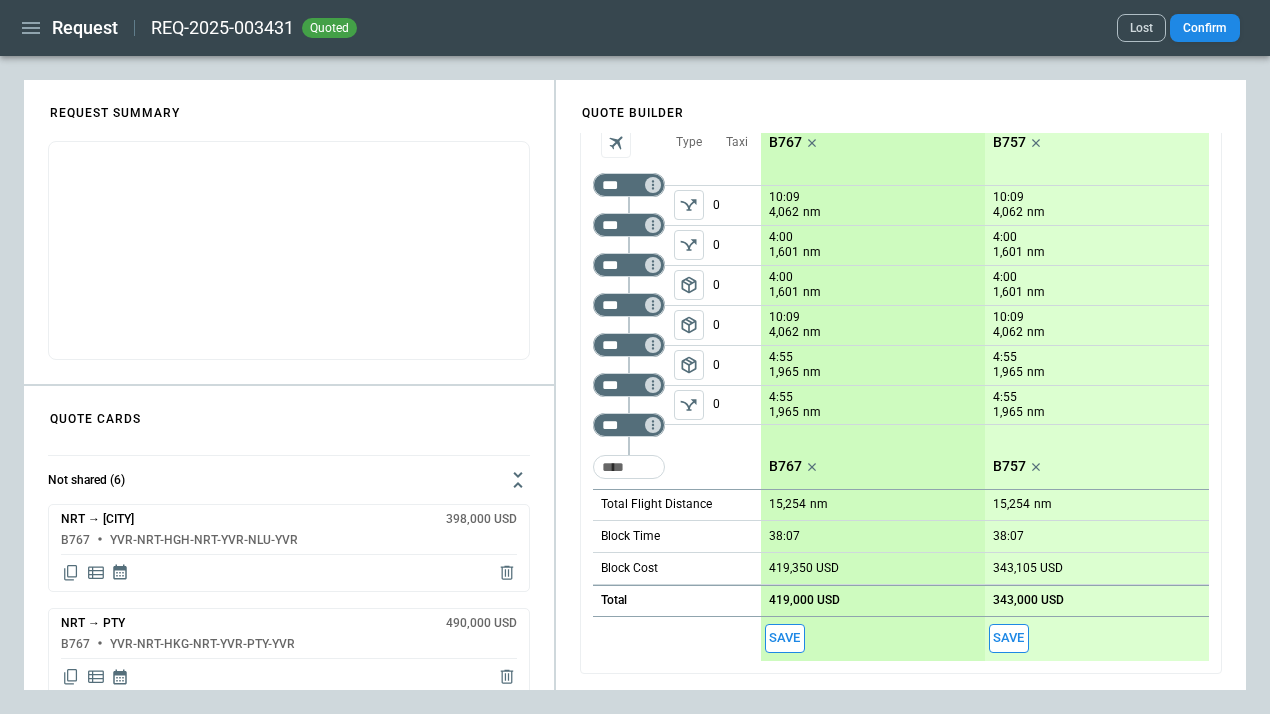 click on "**********" at bounding box center [901, 335] 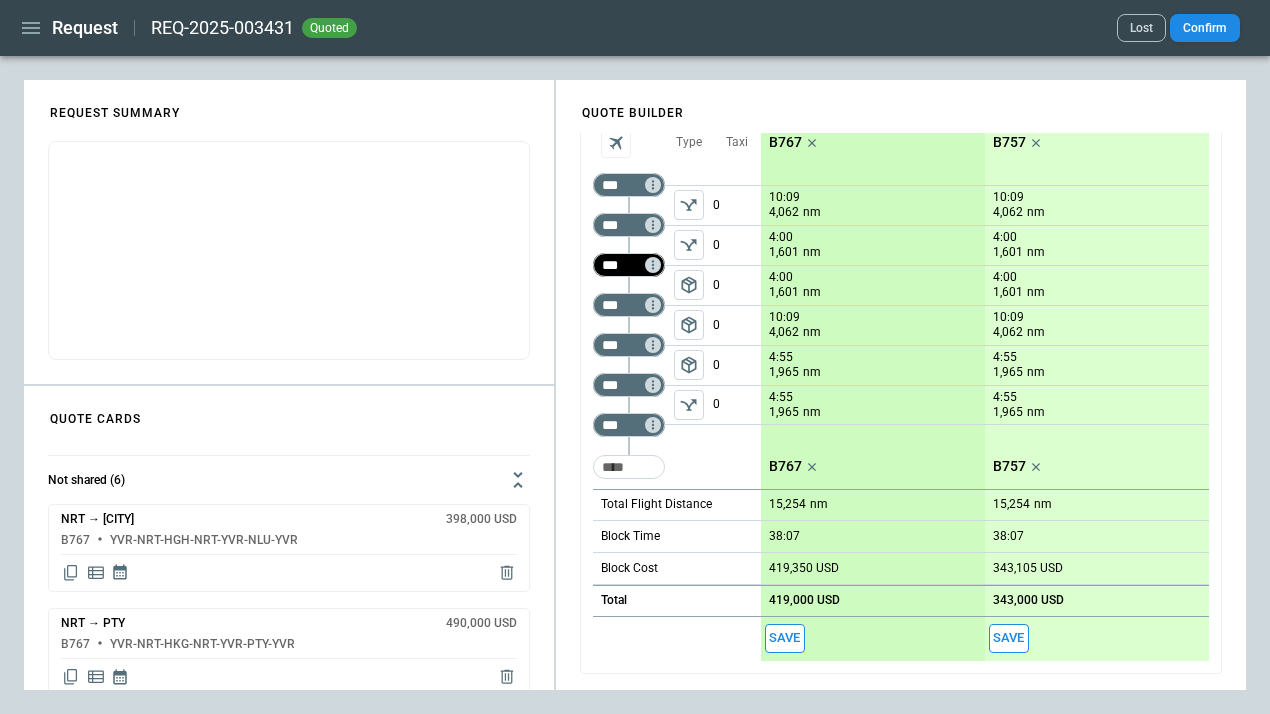 click on "***" at bounding box center [625, 265] 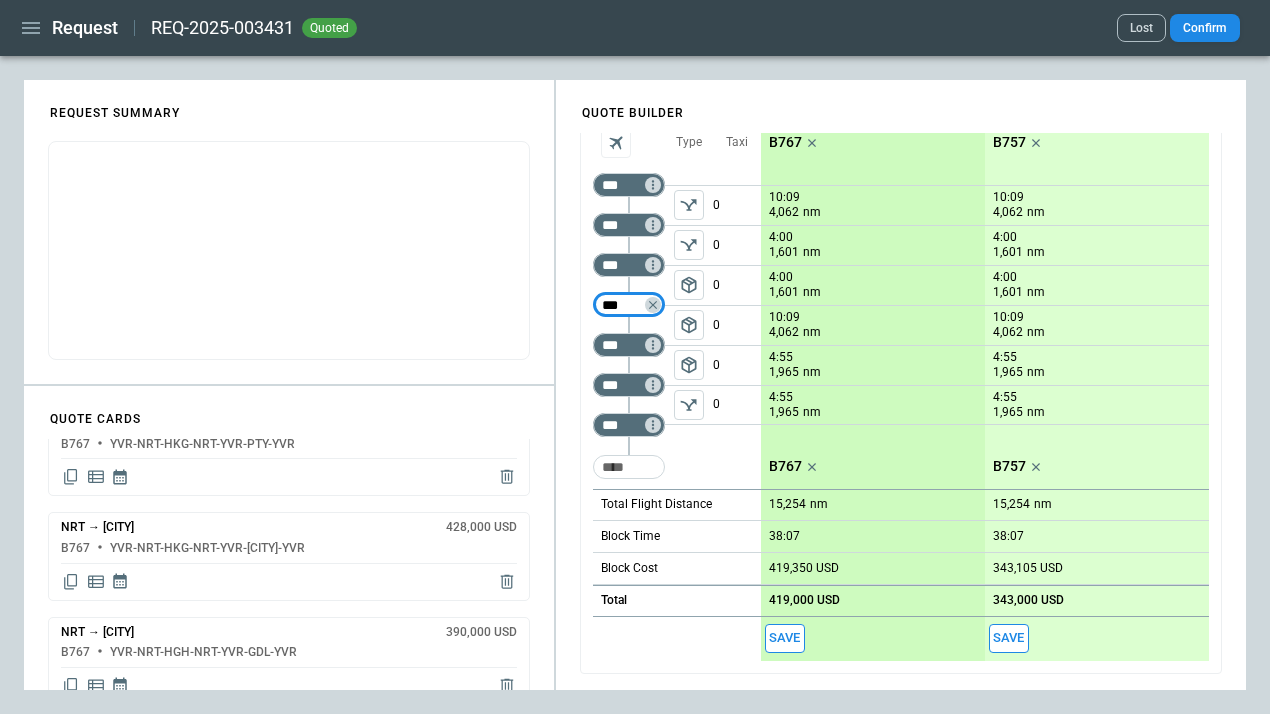scroll, scrollTop: 100, scrollLeft: 0, axis: vertical 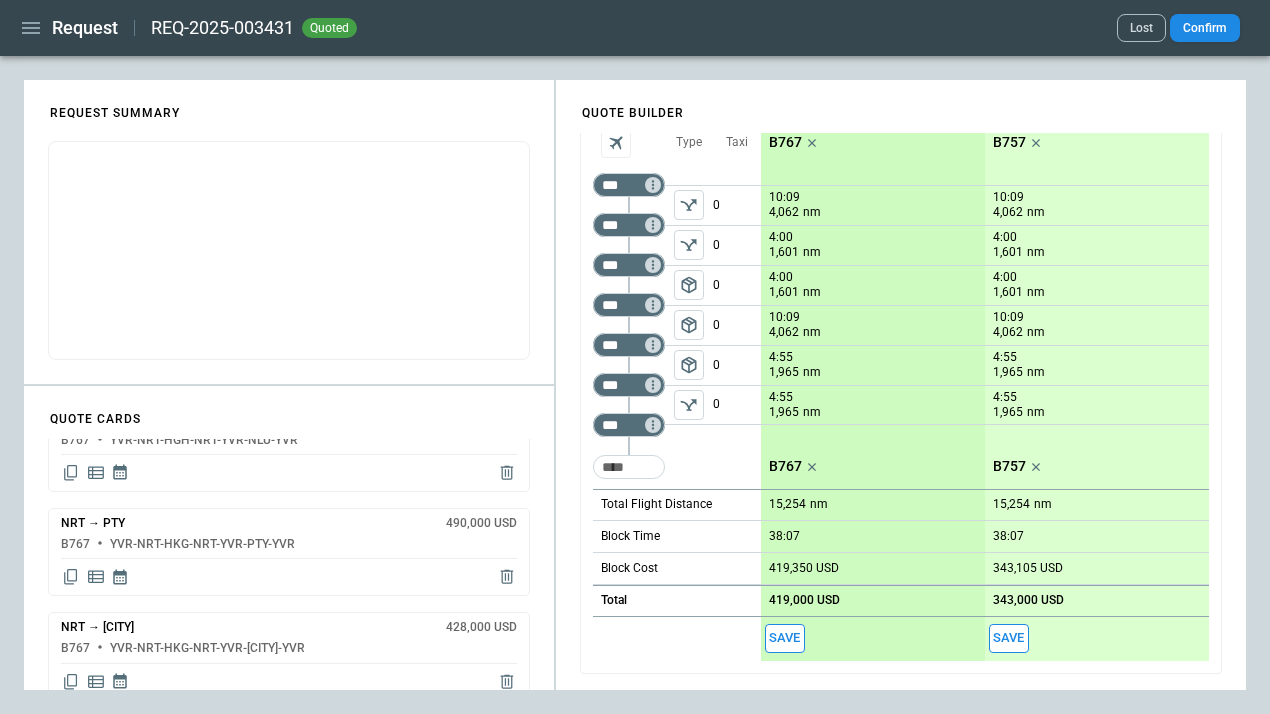 click on "**********" at bounding box center (901, 304) 